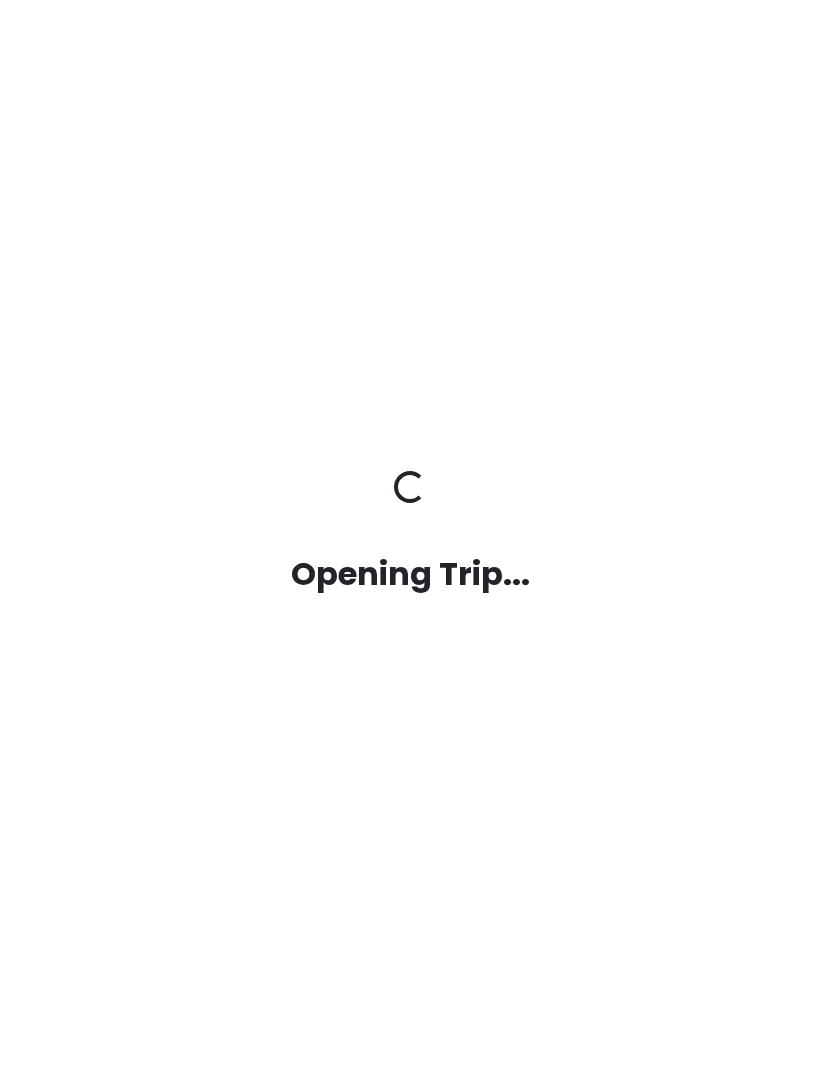 scroll, scrollTop: 0, scrollLeft: 0, axis: both 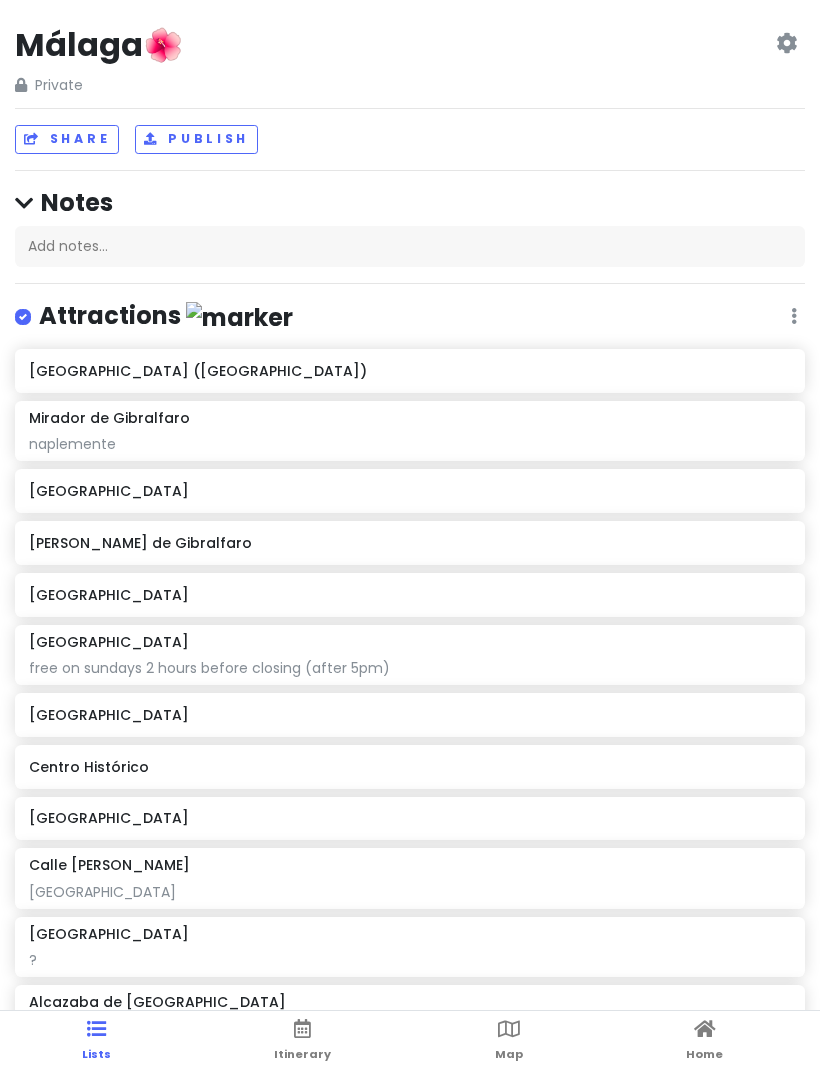 click on "[GEOGRAPHIC_DATA]🌺 Private Change Dates Make a Copy Delete Trip Go Pro ⚡️ Give Feedback 💡 Support Scout ☕️ Share Publish Notes Add notes... Attractions   Edit Reorder Delete List [GEOGRAPHIC_DATA] ([GEOGRAPHIC_DATA]) Mirador de Gibralfaro naplemente [GEOGRAPHIC_DATA] [PERSON_NAME][GEOGRAPHIC_DATA] [GEOGRAPHIC_DATA] free on sundays 2 hours before closing (after 5pm) [GEOGRAPHIC_DATA] [GEOGRAPHIC_DATA] [GEOGRAPHIC_DATA][PERSON_NAME] [GEOGRAPHIC_DATA] ? Alcazaba de Málaga free entry on sundays from 2pm? [GEOGRAPHIC_DATA] art Jardines de [PERSON_NAME] Botánico - Histórico [GEOGRAPHIC_DATA][PERSON_NAME] 16:30-20:30 ingyenes Food   Edit Reorder Delete List TKO Málaga olcsó taco (1 euro) Casa Lola tapas [PERSON_NAME] Central de Atarazanas tipikus helyi piac Tejeringo's Coffee churros AC Hotel Malaga [PERSON_NAME] rooftop bar Accommodations   Edit Reorder Delete List Find hotels on [DOMAIN_NAME] [STREET_ADDRESS][PERSON_NAME] + Add a section Lists Itinerary Map Home" at bounding box center [410, 567] 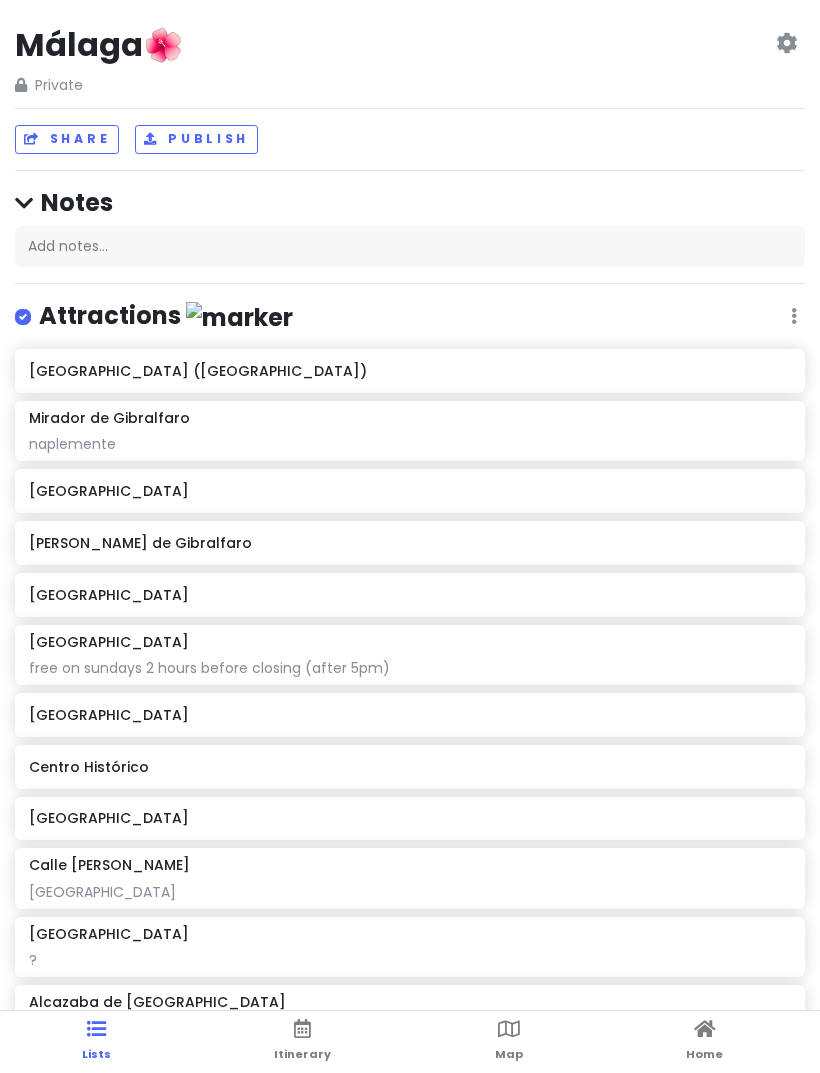 click on "[GEOGRAPHIC_DATA]🌺 Private Change Dates Make a Copy Delete Trip Go Pro ⚡️ Give Feedback 💡 Support Scout ☕️ Share Publish Notes Add notes... Attractions   Edit Reorder Delete List [GEOGRAPHIC_DATA] ([GEOGRAPHIC_DATA]) Mirador de Gibralfaro naplemente [GEOGRAPHIC_DATA] [PERSON_NAME][GEOGRAPHIC_DATA] [GEOGRAPHIC_DATA] free on sundays 2 hours before closing (after 5pm) [GEOGRAPHIC_DATA] [GEOGRAPHIC_DATA] [GEOGRAPHIC_DATA][PERSON_NAME] [GEOGRAPHIC_DATA] ? Alcazaba de Málaga free entry on sundays from 2pm? [GEOGRAPHIC_DATA] art Jardines de [PERSON_NAME] Botánico - Histórico [GEOGRAPHIC_DATA][PERSON_NAME] 16:30-20:30 ingyenes Food   Edit Reorder Delete List TKO Málaga olcsó taco (1 euro) Casa Lola tapas [PERSON_NAME] Central de Atarazanas tipikus helyi piac Tejeringo's Coffee churros AC Hotel Malaga [PERSON_NAME] rooftop bar Accommodations   Edit Reorder Delete List Find hotels on [DOMAIN_NAME] [STREET_ADDRESS][PERSON_NAME] + Add a section Lists Itinerary Map Home" at bounding box center [410, 567] 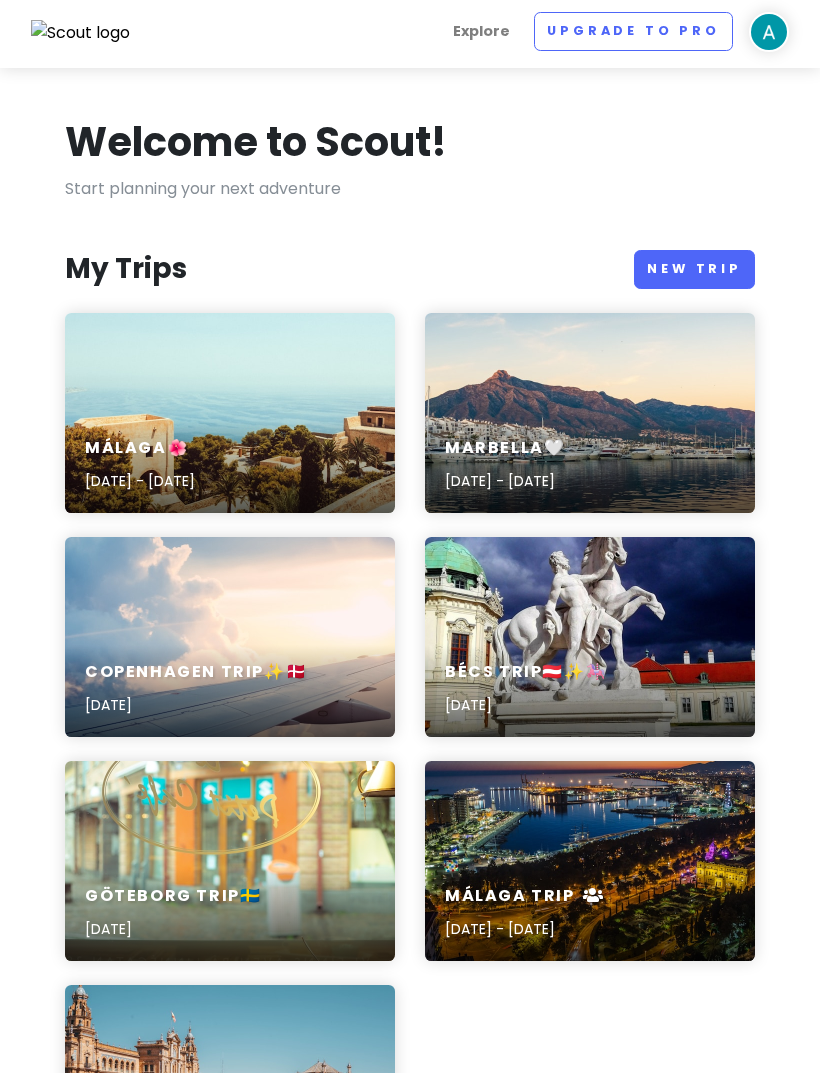 scroll, scrollTop: 0, scrollLeft: 0, axis: both 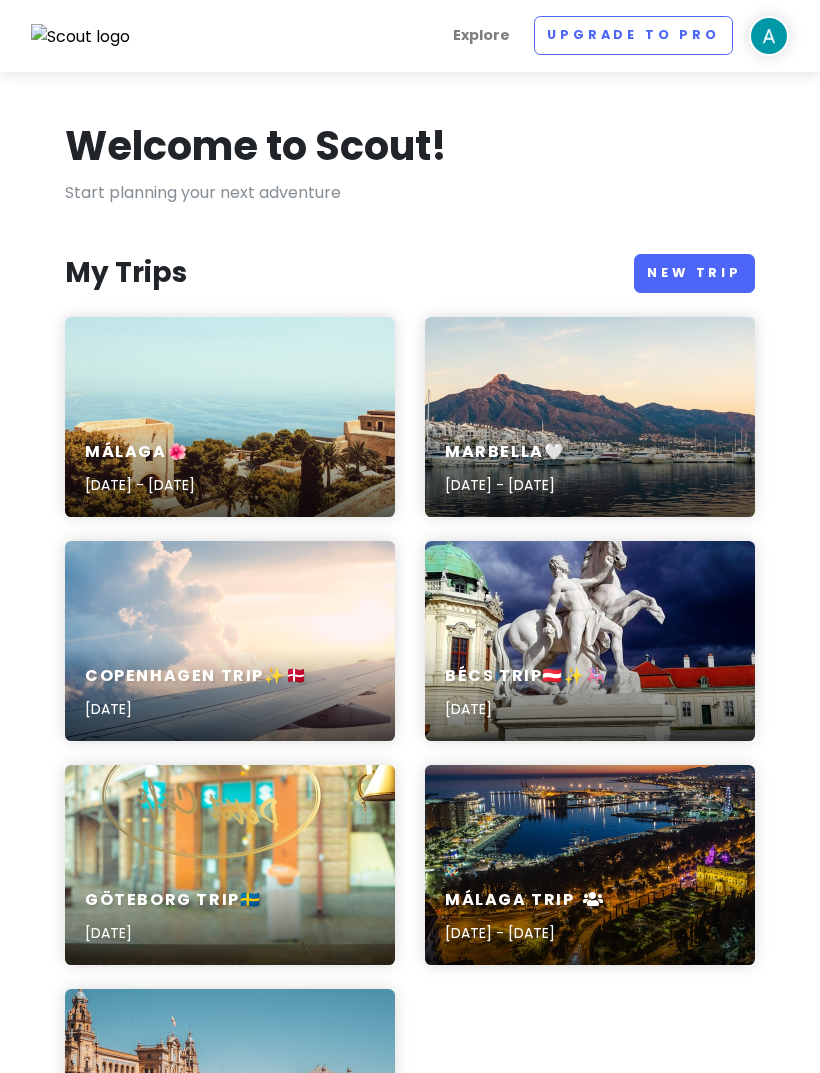 click on "New Trip" at bounding box center (694, 273) 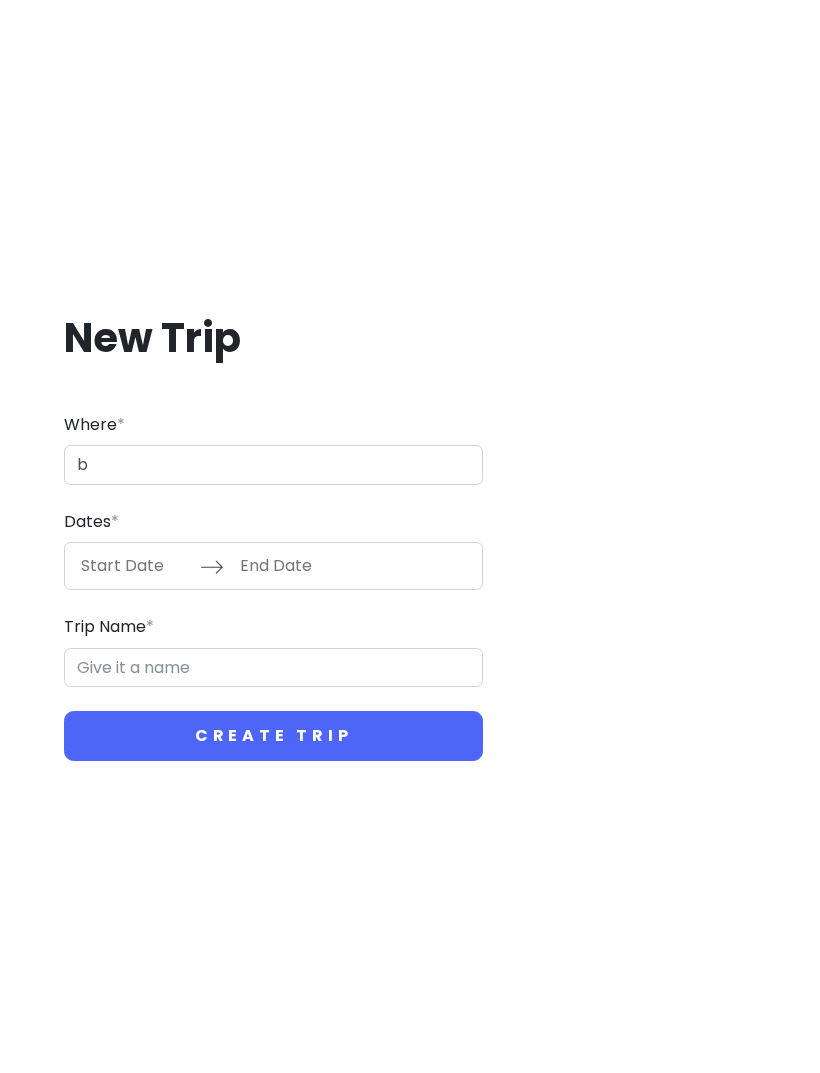type on "b" 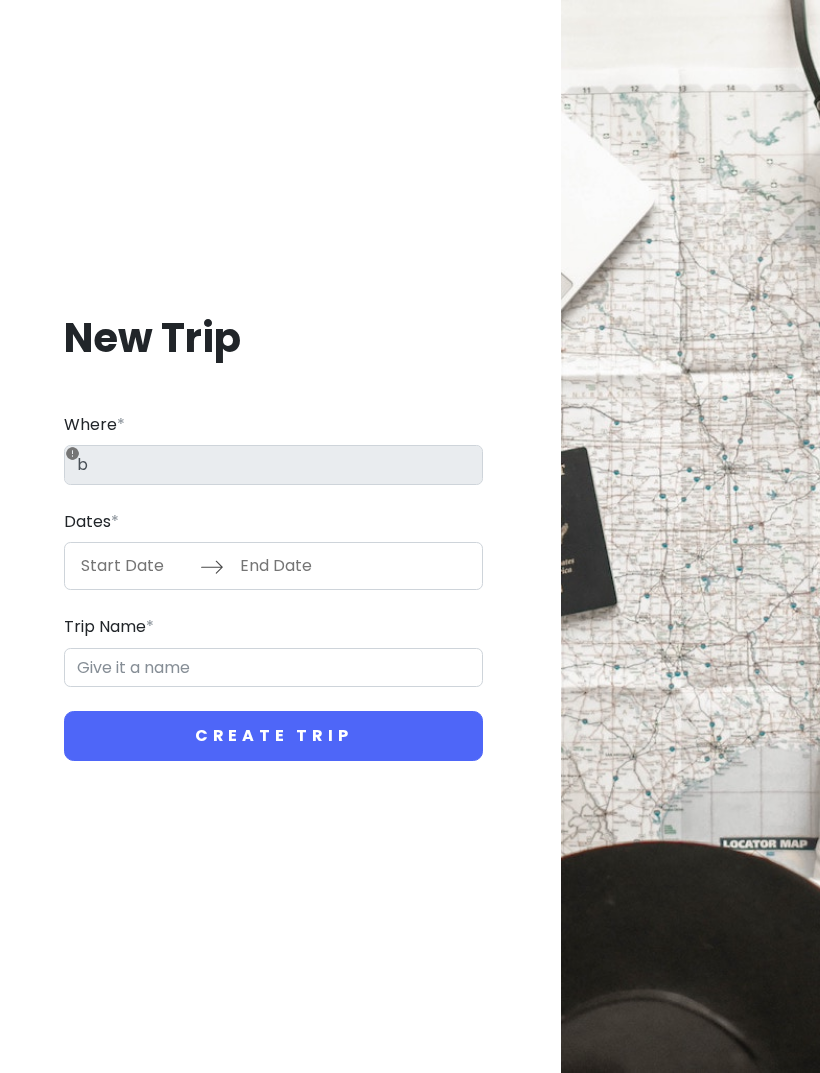 click on "New Trip Where  * b Dates  * Navigate forward to interact with the calendar and select a date. Press the question mark key to get the keyboard shortcuts for changing dates. Navigate backward to interact with the calendar and select a date. Press the question mark key to get the keyboard shortcuts for changing dates. Trip Name  * Create Trip" at bounding box center (273, 536) 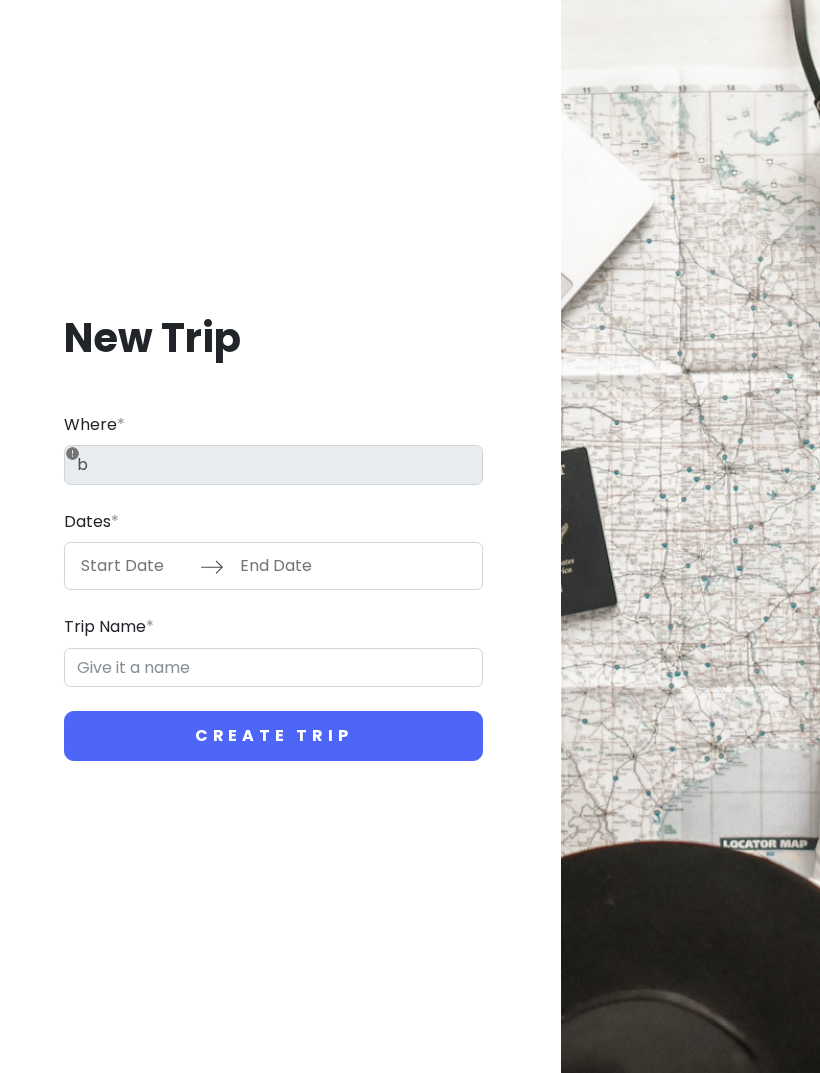 scroll, scrollTop: 64, scrollLeft: 0, axis: vertical 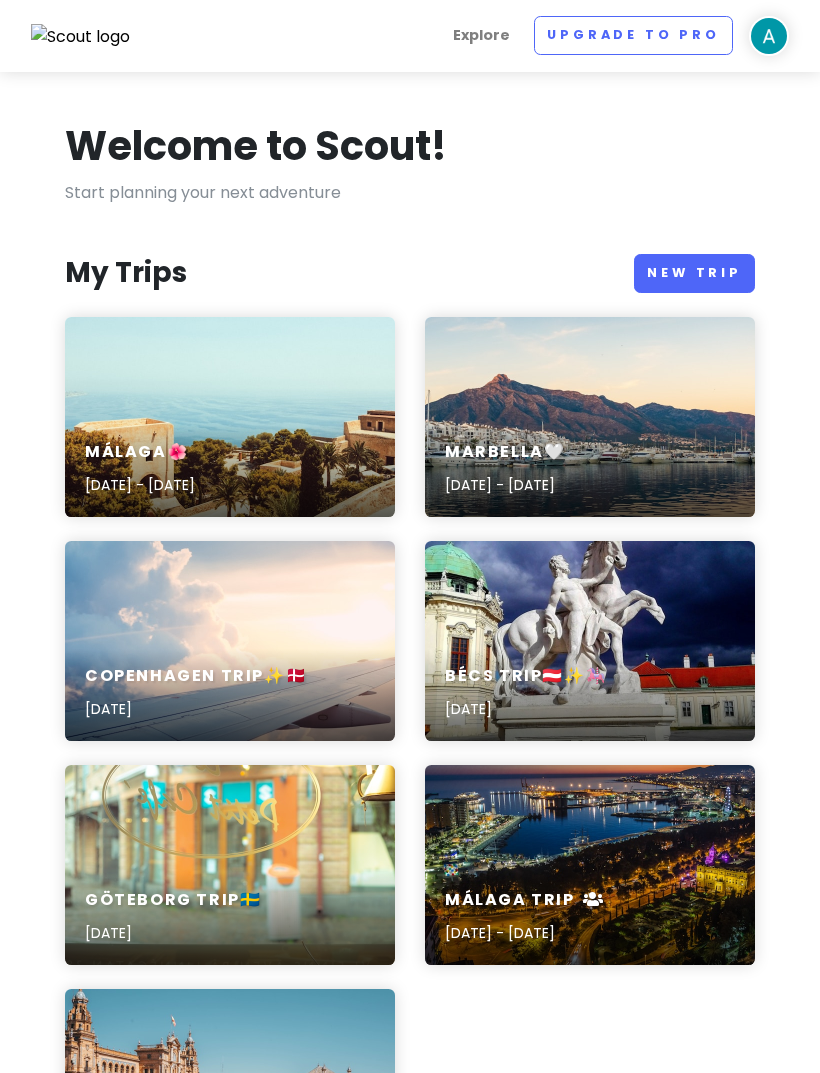 click on "New Trip" at bounding box center [694, 273] 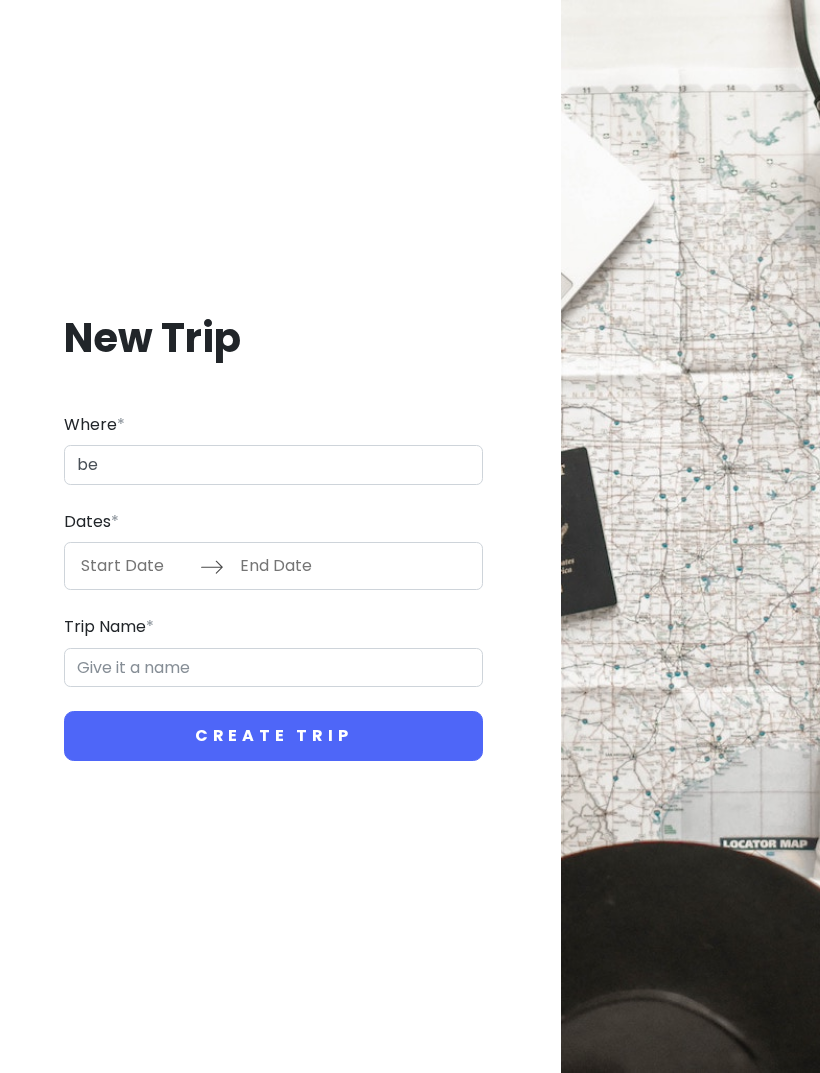 type on "b" 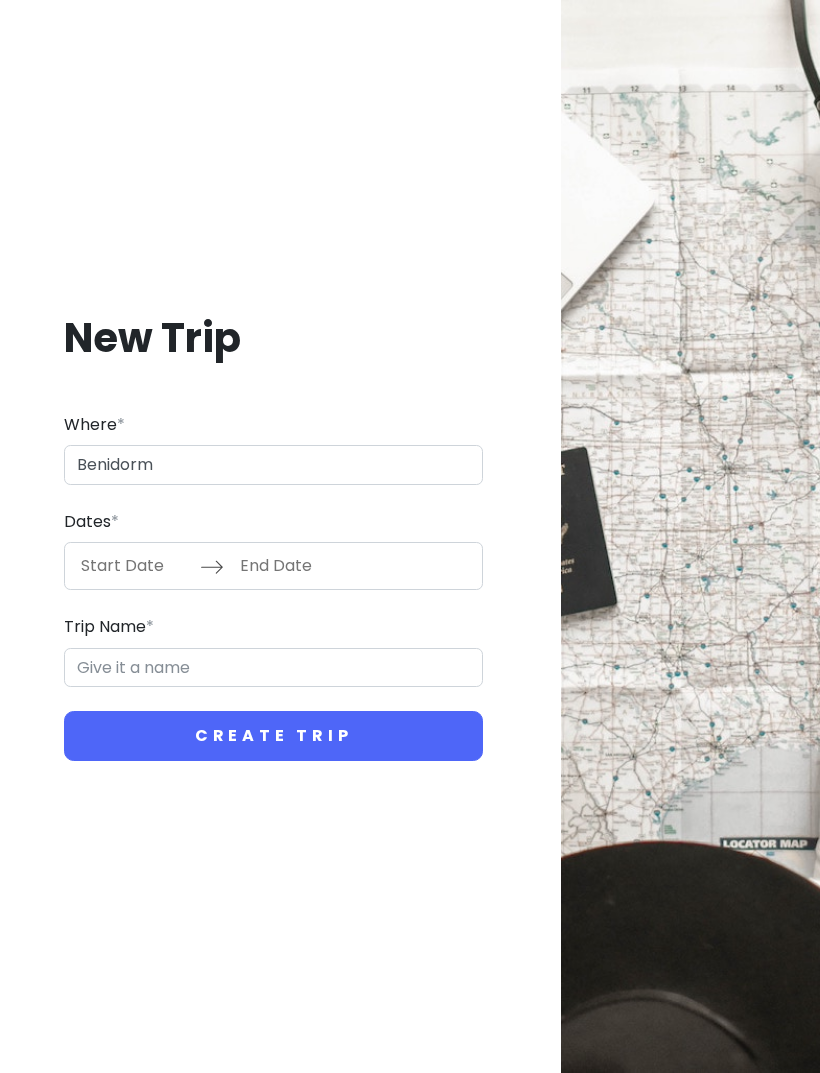type on "Benidorm" 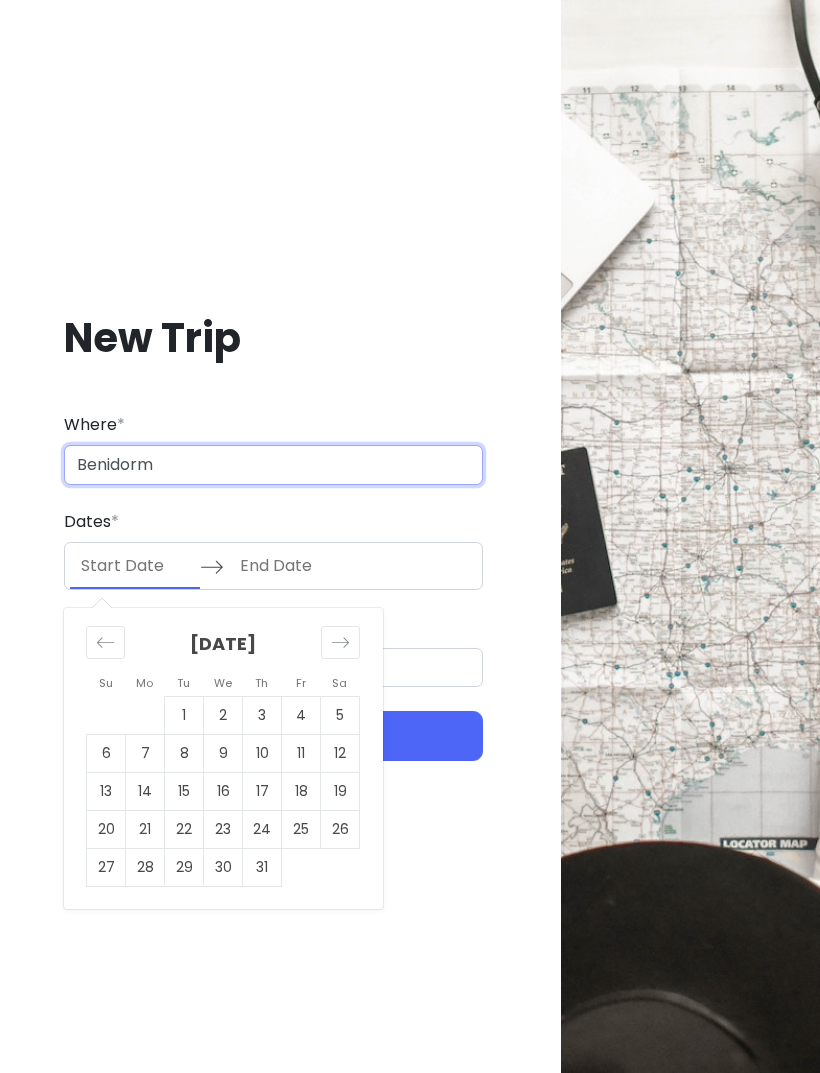 click on "Benidorm" at bounding box center (273, 465) 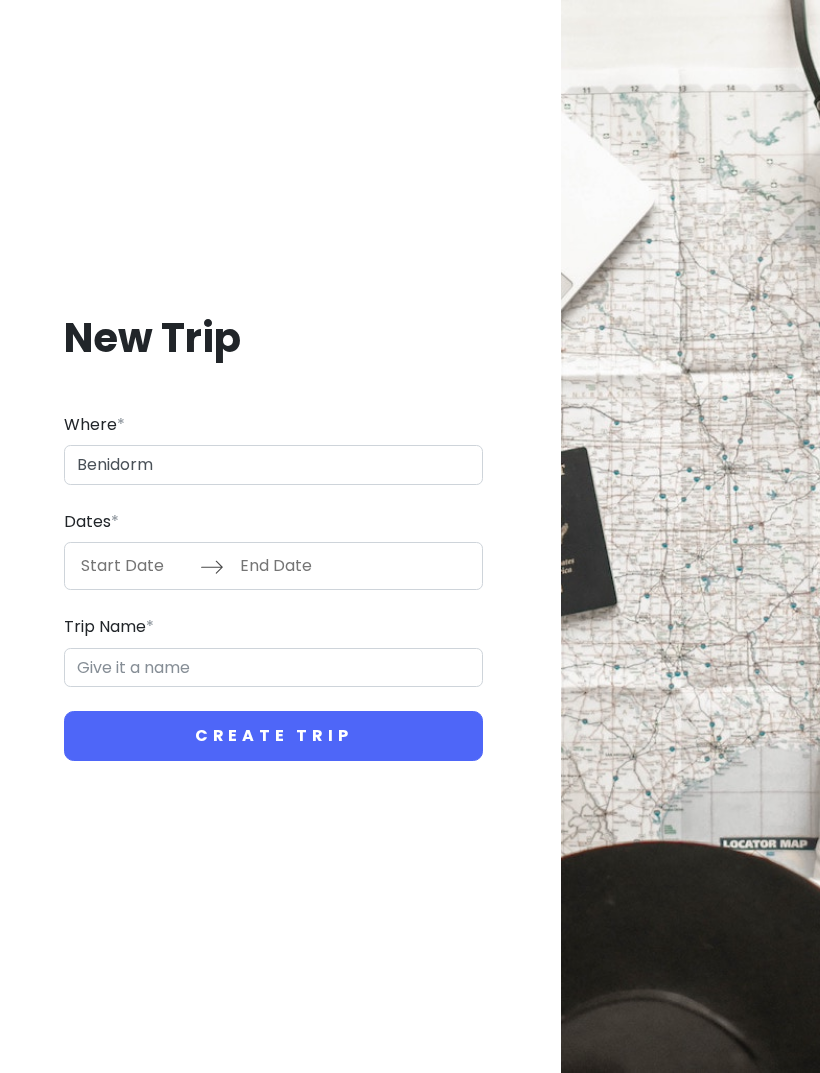 click at bounding box center [135, 566] 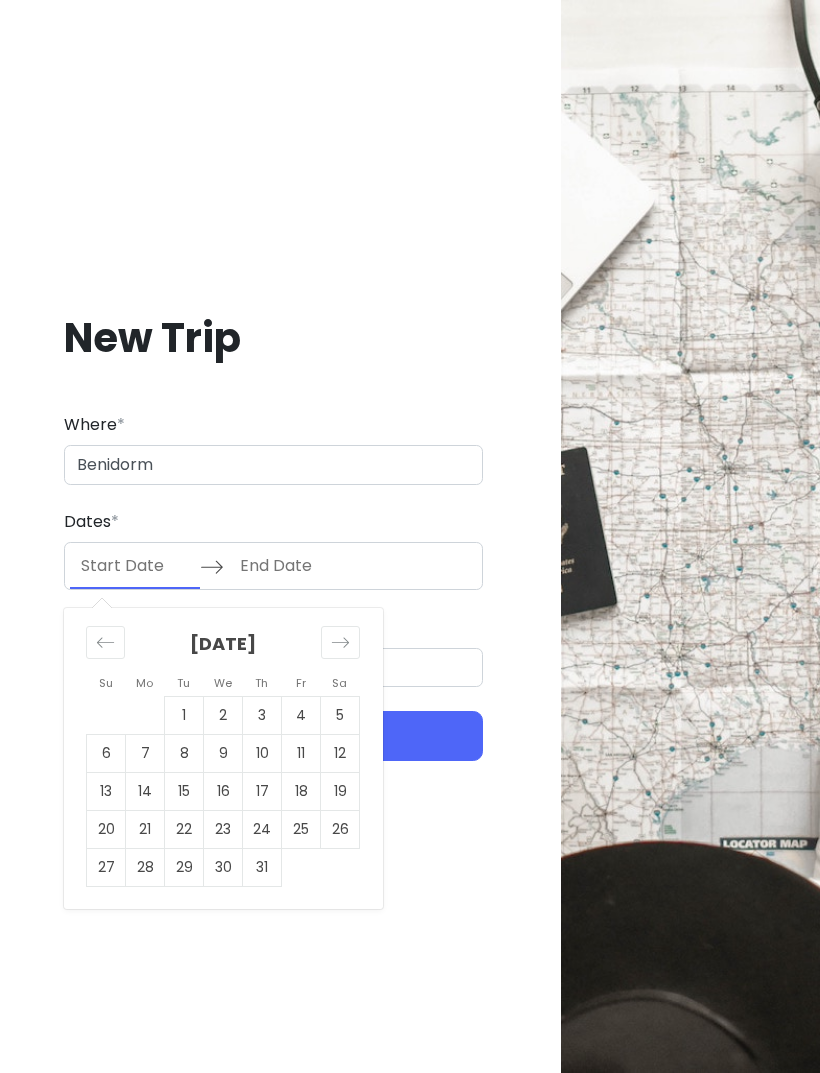 click on "28" at bounding box center (145, 868) 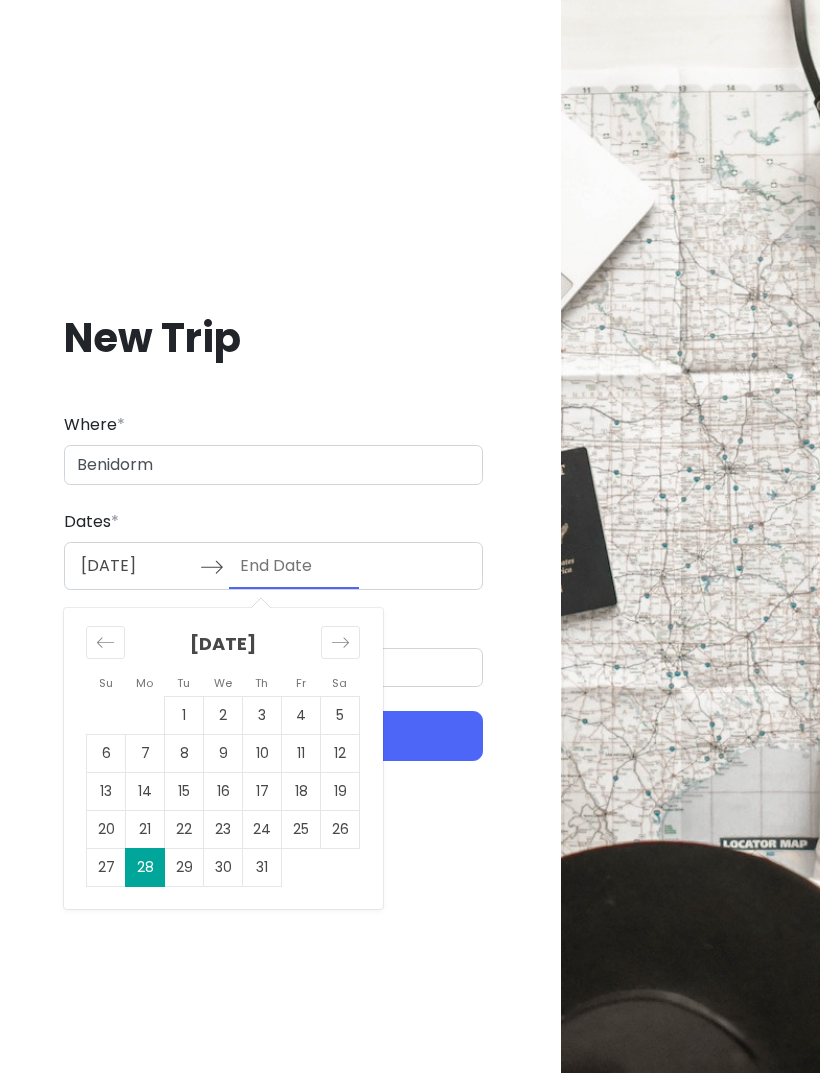 click 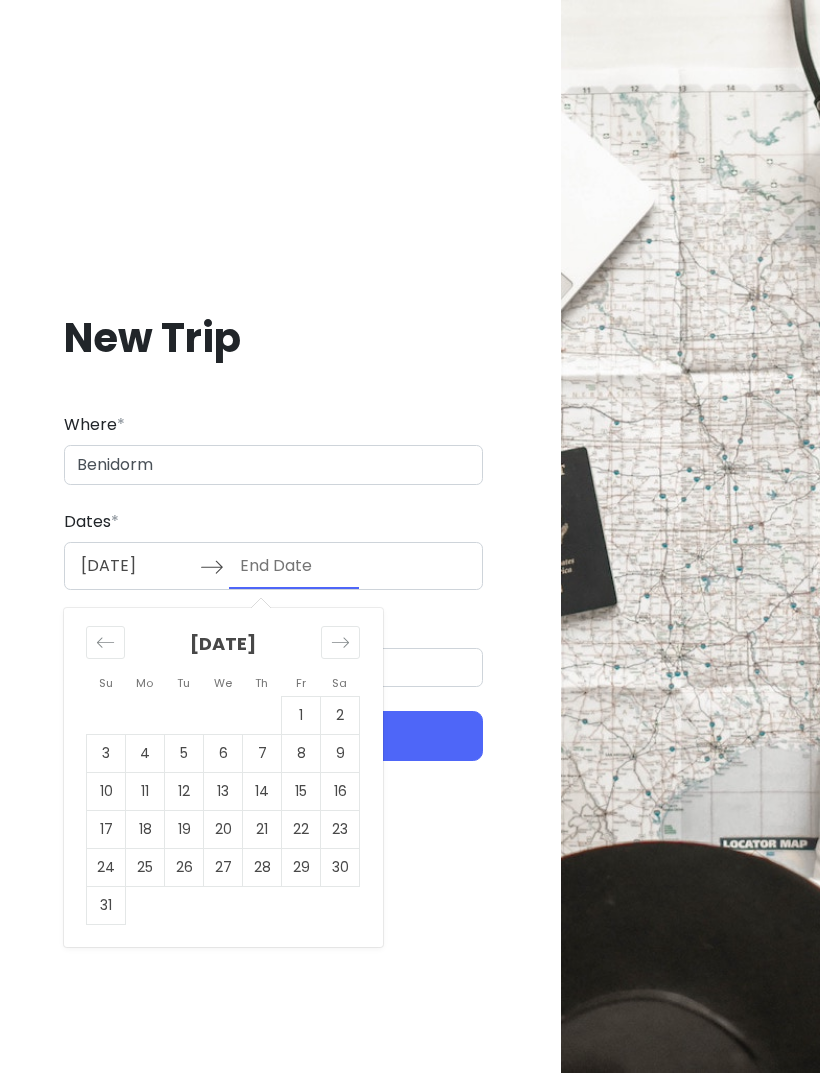click on "2" at bounding box center (340, 716) 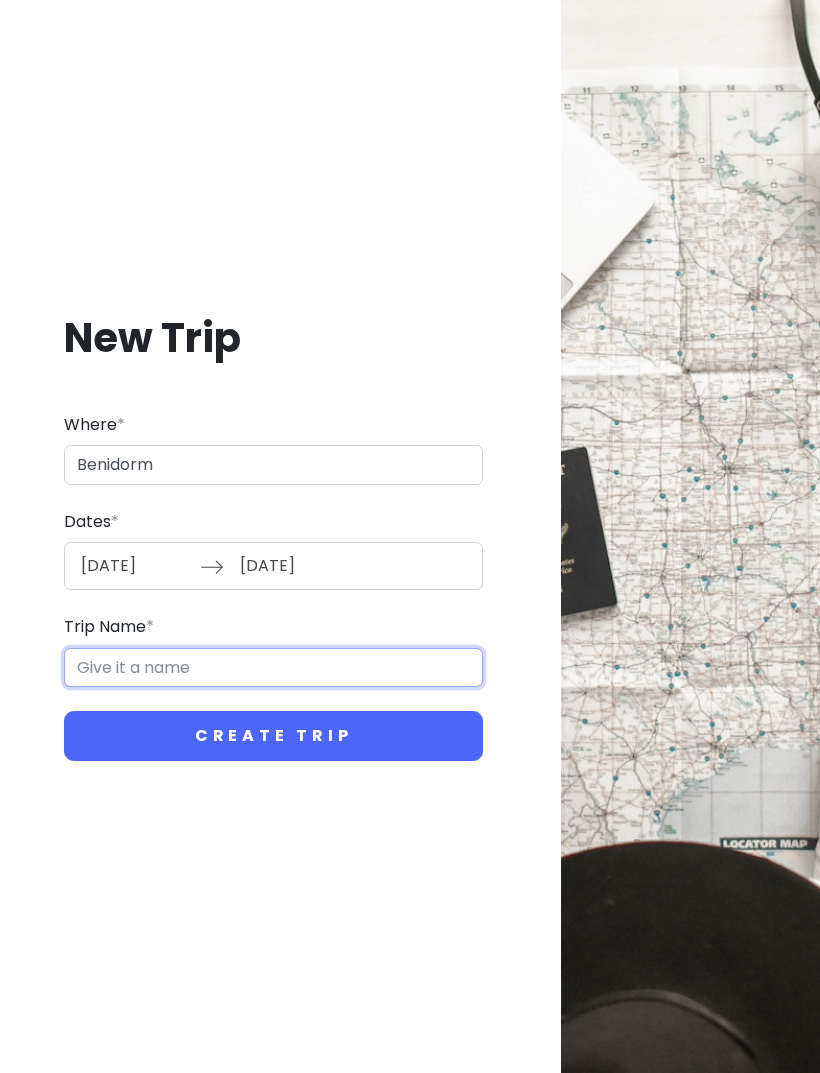 click on "Trip Name  *" at bounding box center [273, 668] 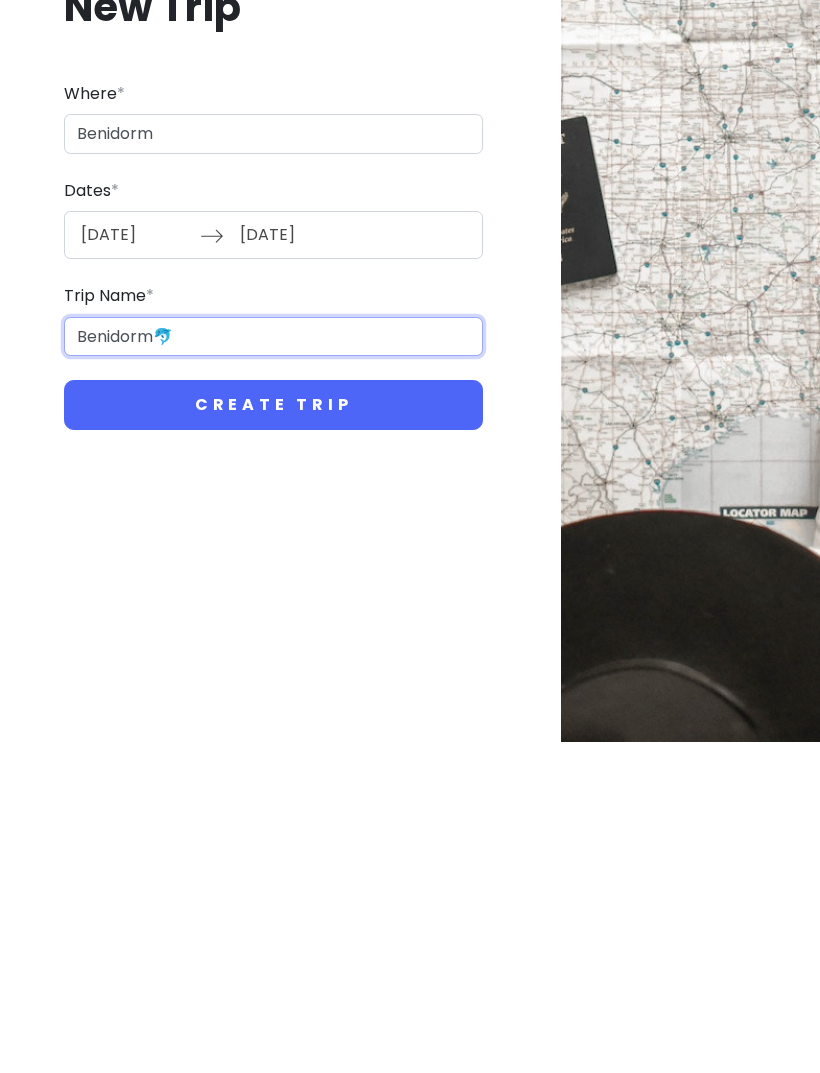 type on "Benidorm🐬" 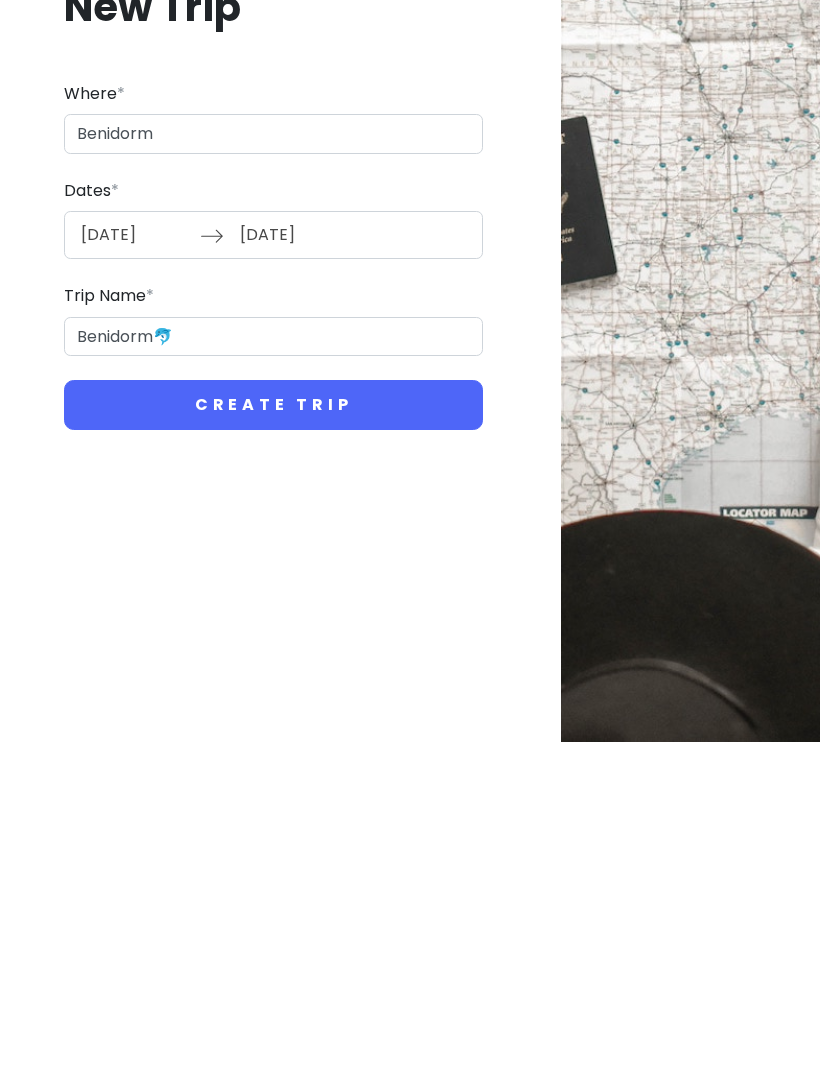 click on "Create Trip" at bounding box center (273, 736) 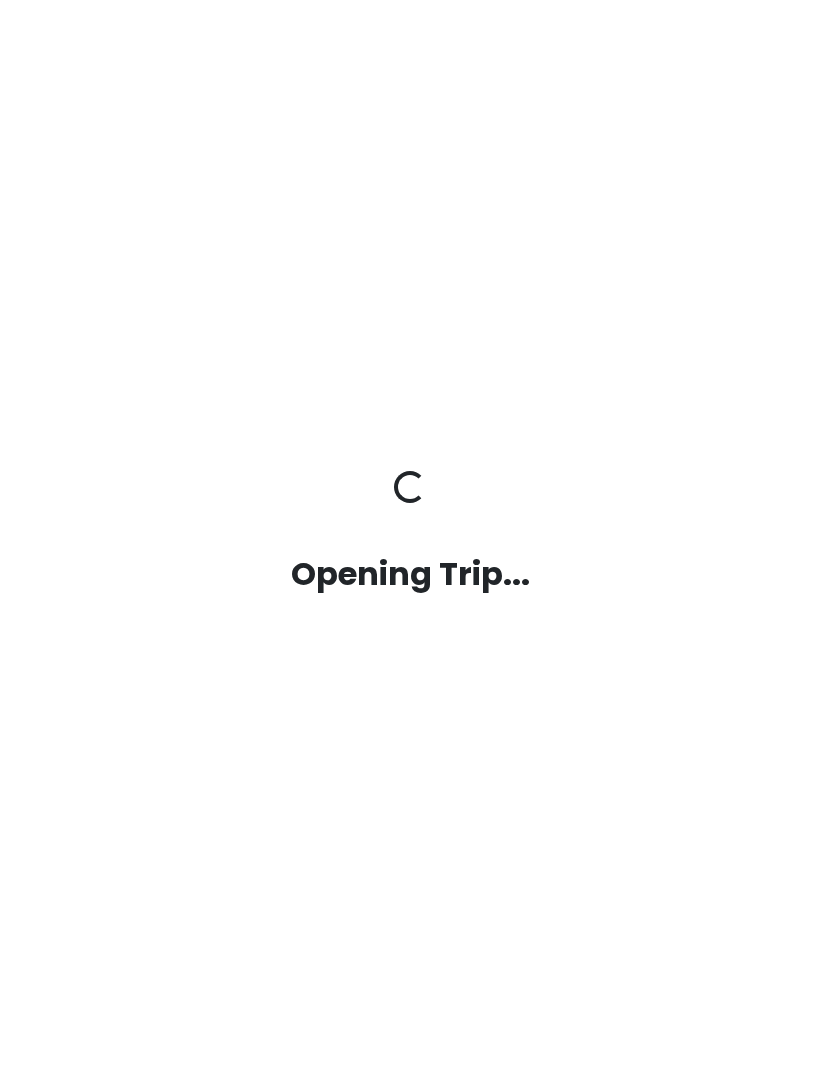 scroll, scrollTop: 0, scrollLeft: 0, axis: both 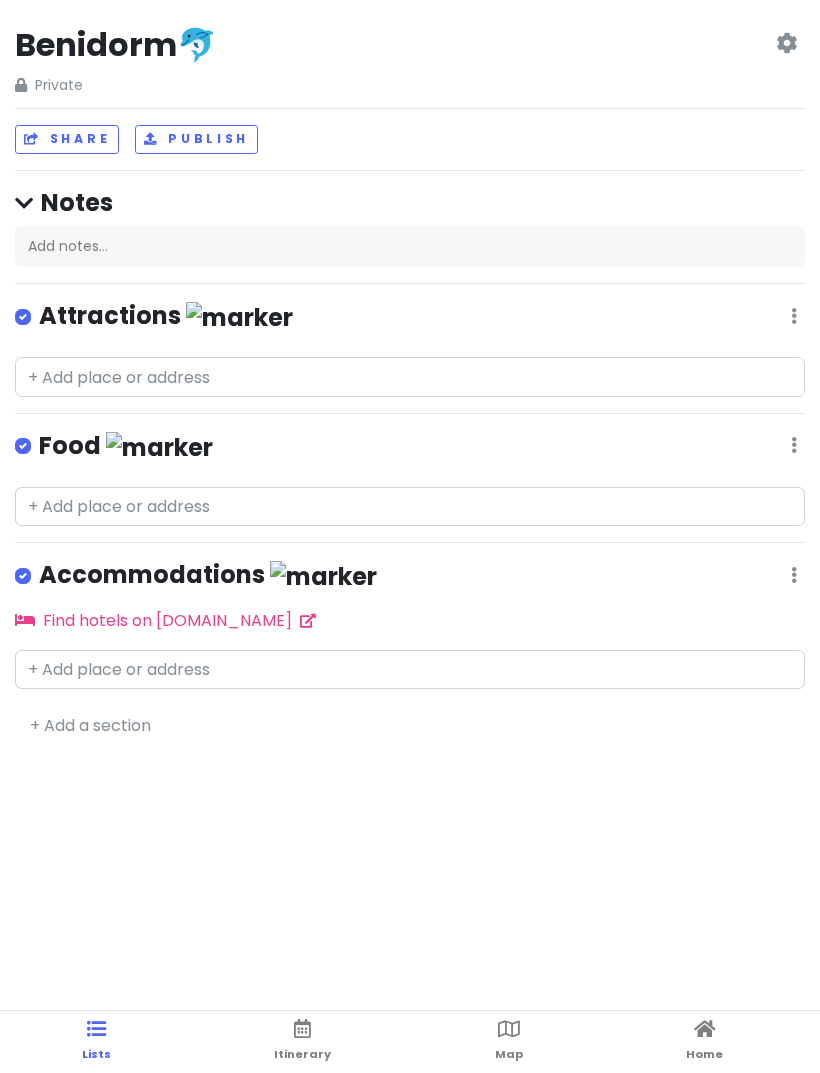 click on "Benidorm🐬 Private Change Dates Make a Copy Delete Trip Go Pro ⚡️ Give Feedback 💡 Support Scout ☕️ Share Publish Notes Add notes... Attractions   Edit Reorder Delete List Food   Edit Reorder Delete List Accommodations   Edit Reorder Delete List Find hotels on Booking.com + Add a section Lists Itinerary Map Home" at bounding box center [410, 567] 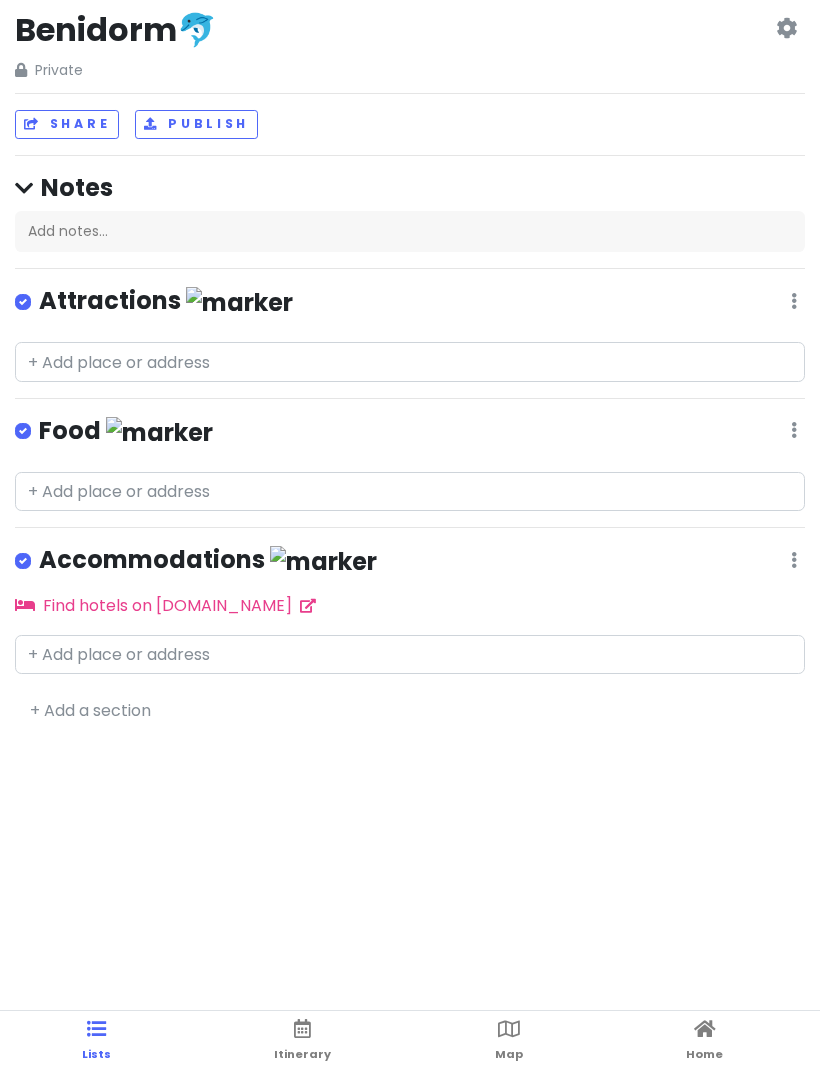 scroll, scrollTop: 0, scrollLeft: 0, axis: both 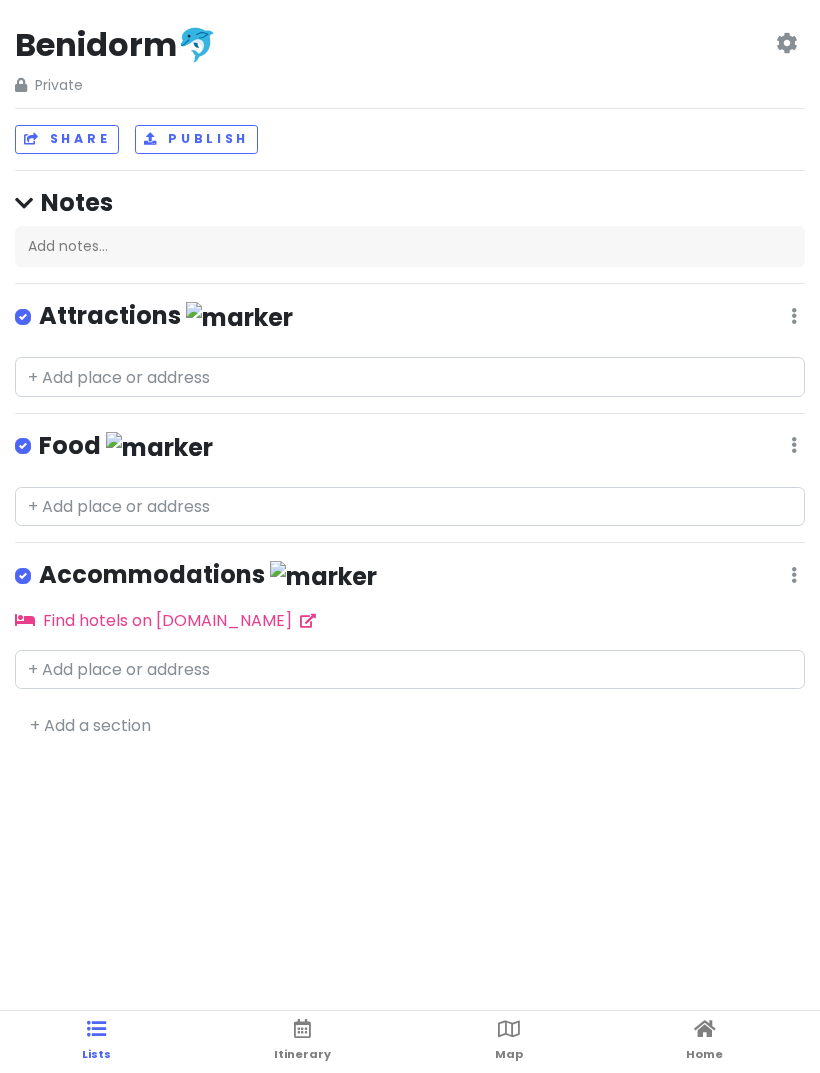 click at bounding box center (705, 1029) 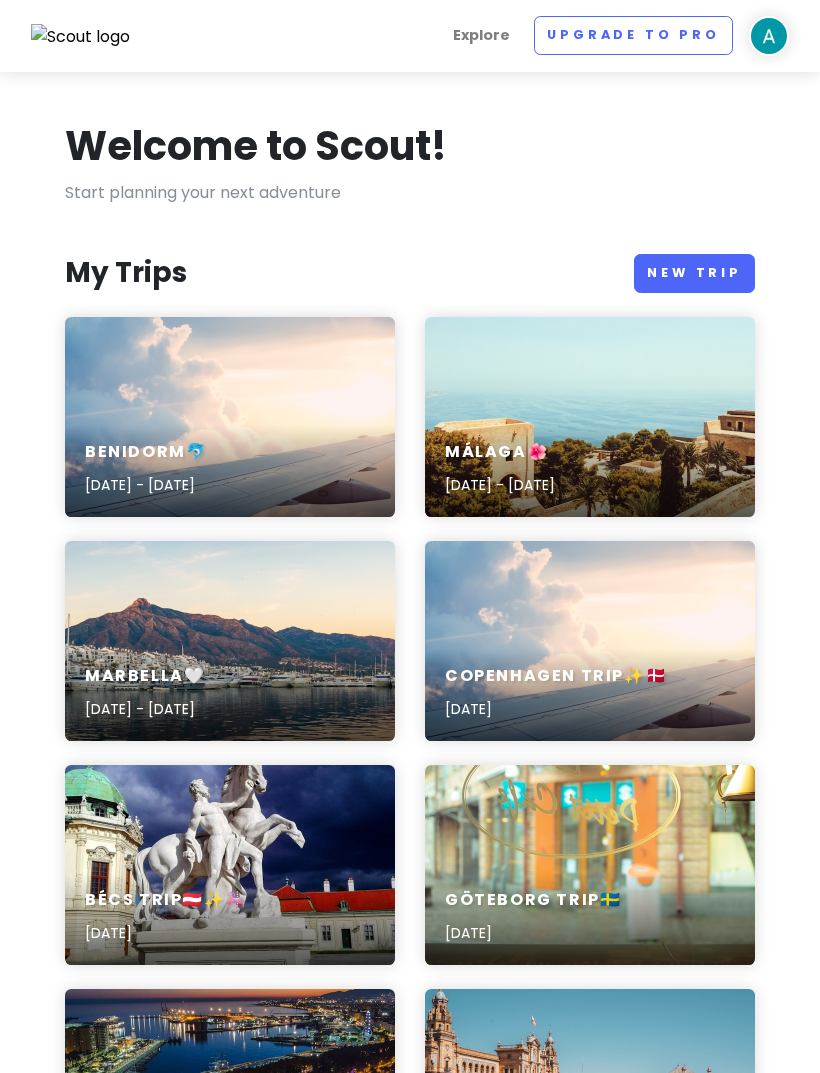 click on "Benidorm🐬 Jul 28, 2025 - Aug 2, 2025" at bounding box center [230, 469] 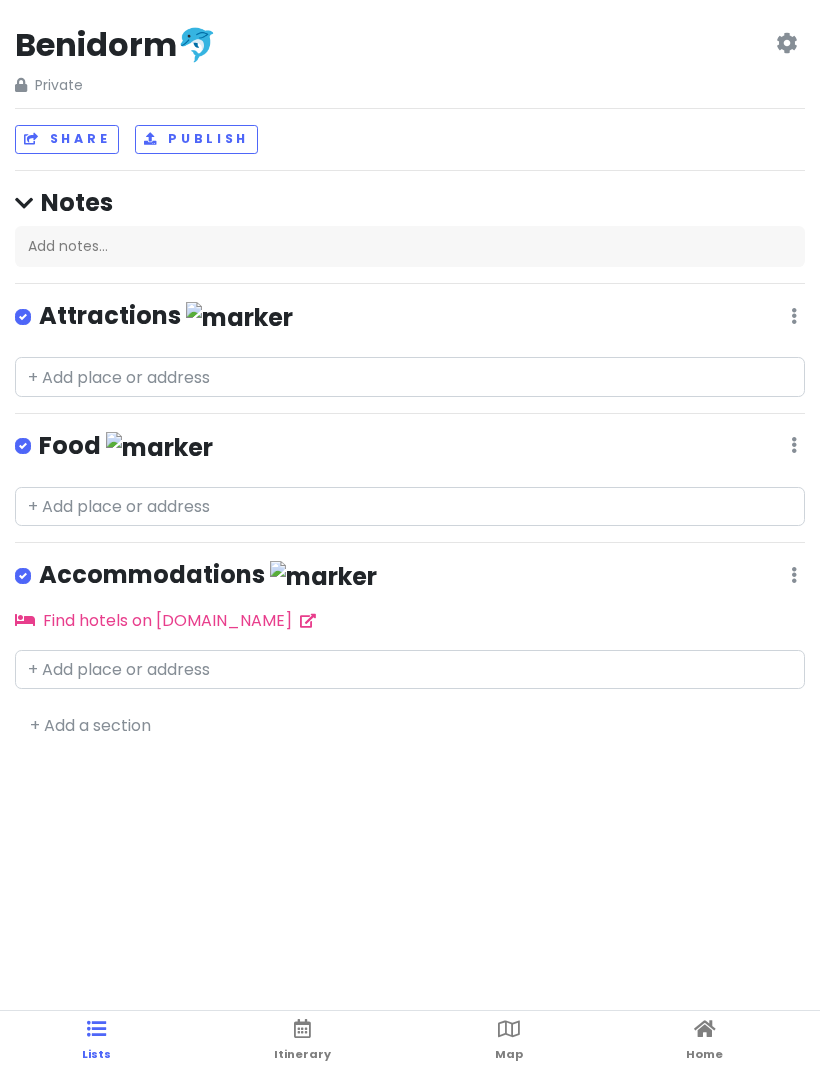 click at bounding box center (786, 43) 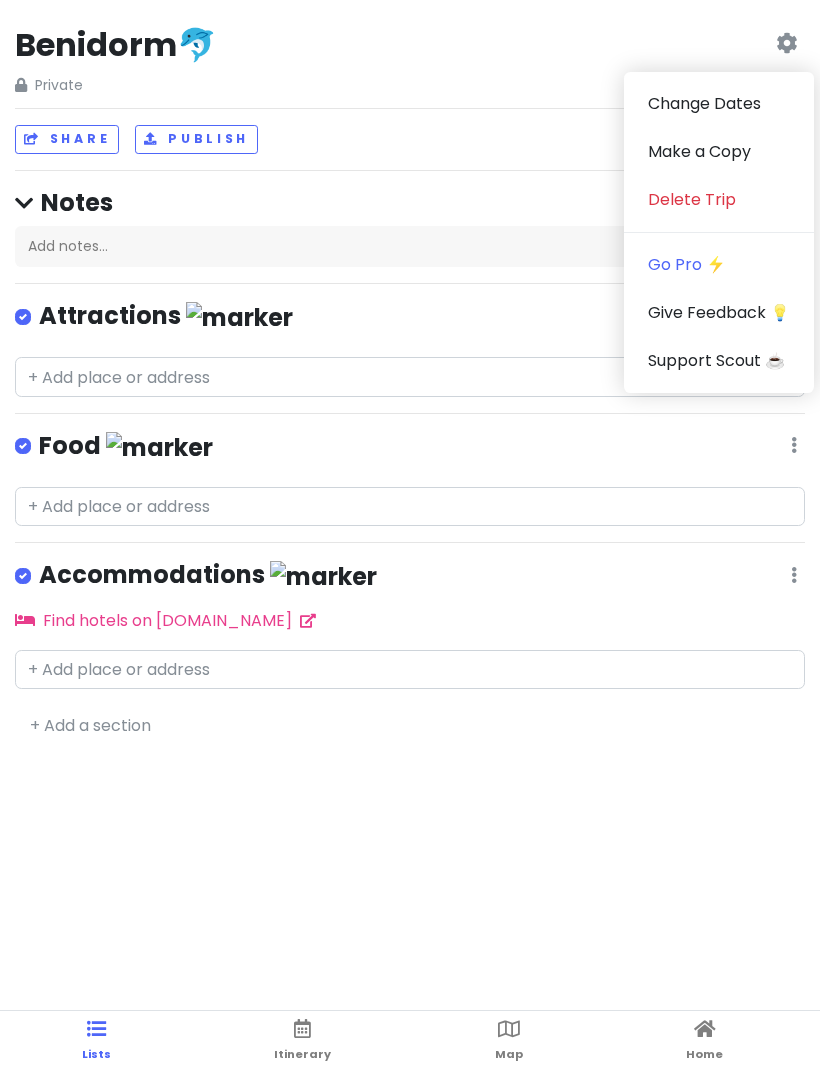 click on "Change Dates" at bounding box center (719, 104) 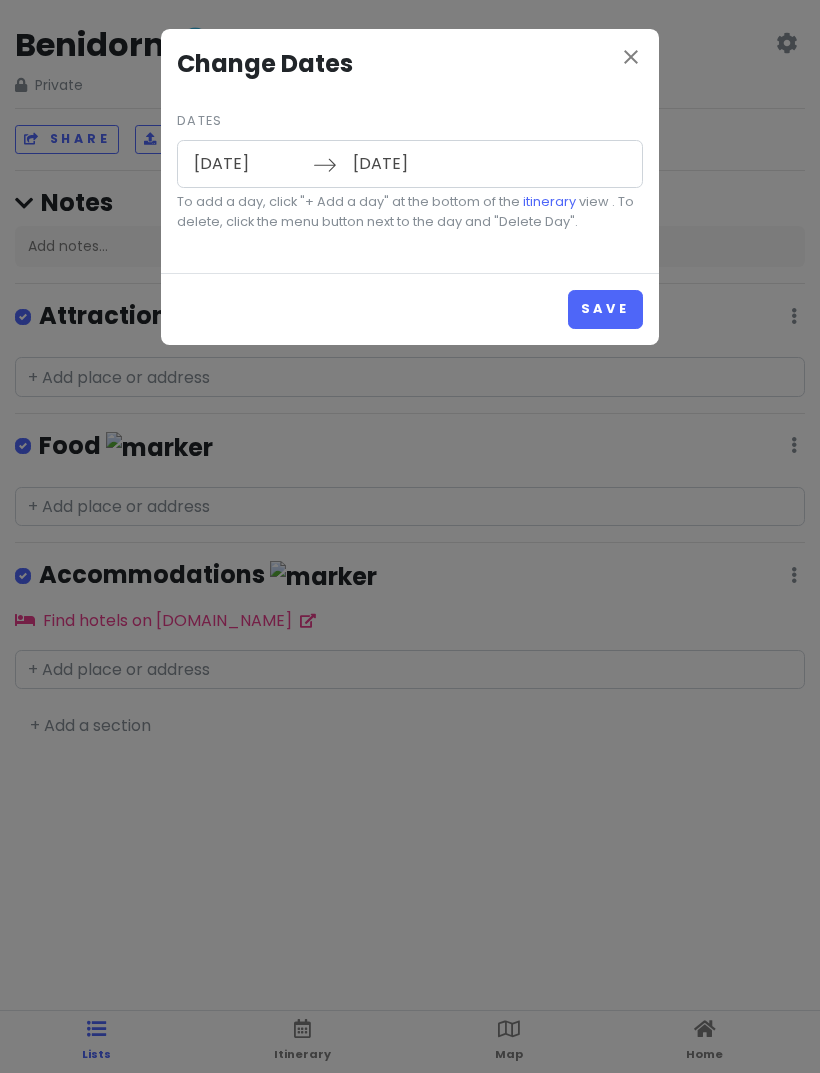 click on "close" at bounding box center (631, 57) 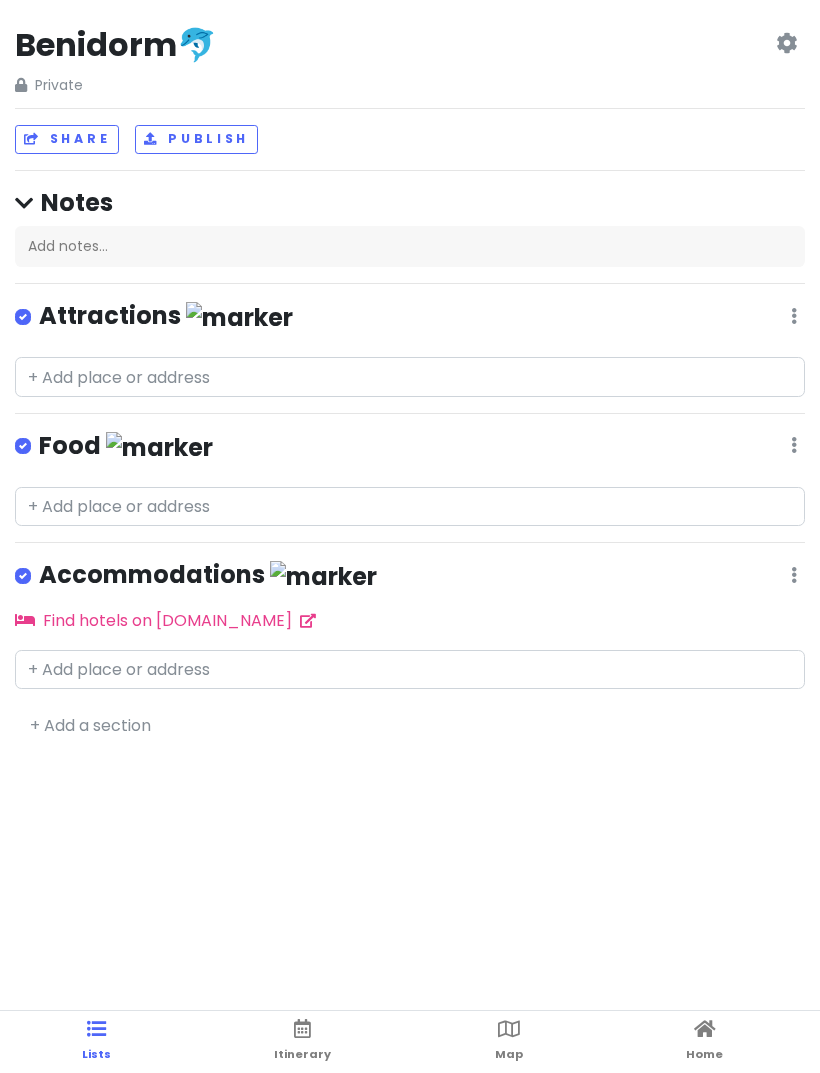 click on "Change Dates Make a Copy Delete Trip Go Pro ⚡️ Give Feedback 💡 Support Scout ☕️" at bounding box center (786, 64) 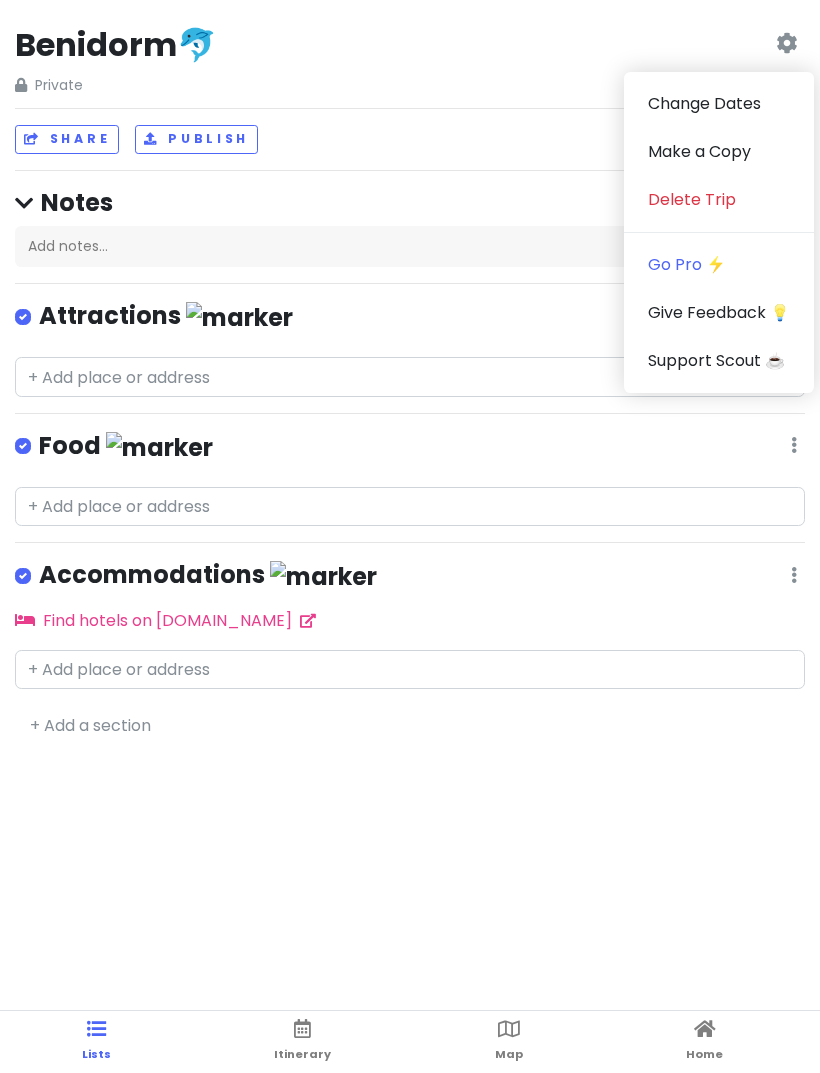 click on "Delete Trip" at bounding box center [719, 200] 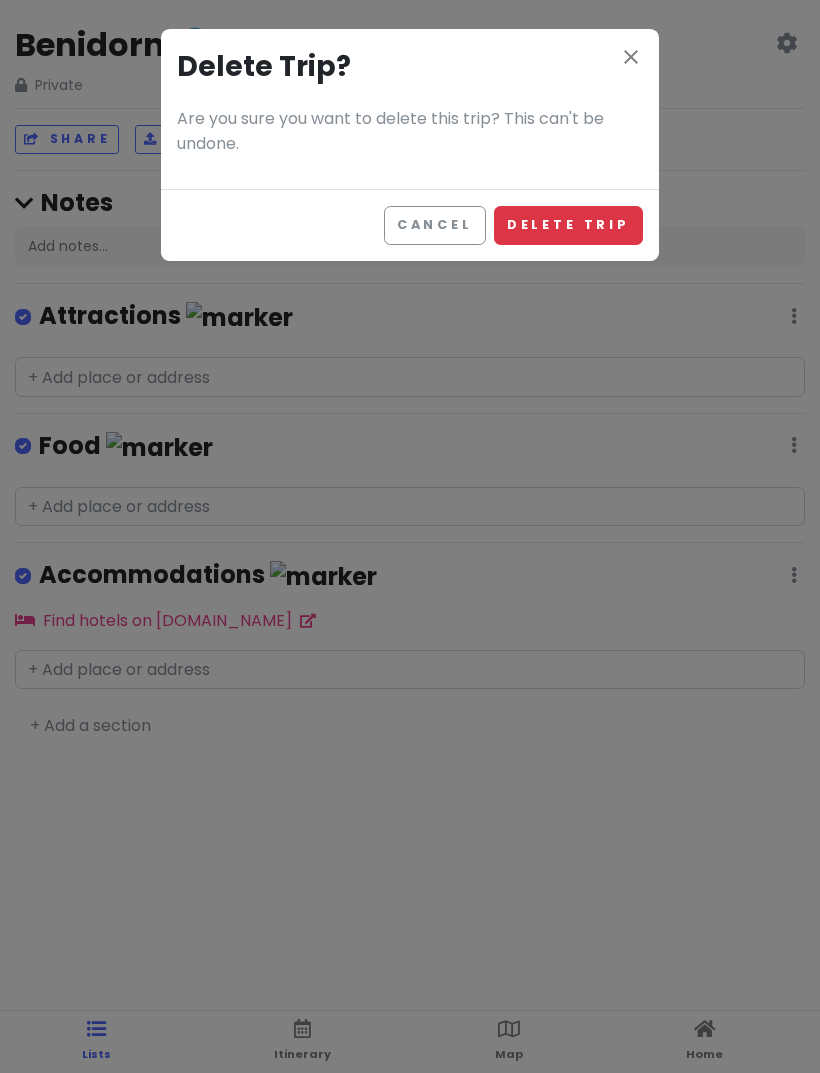 click on "Delete Trip" at bounding box center (568, 225) 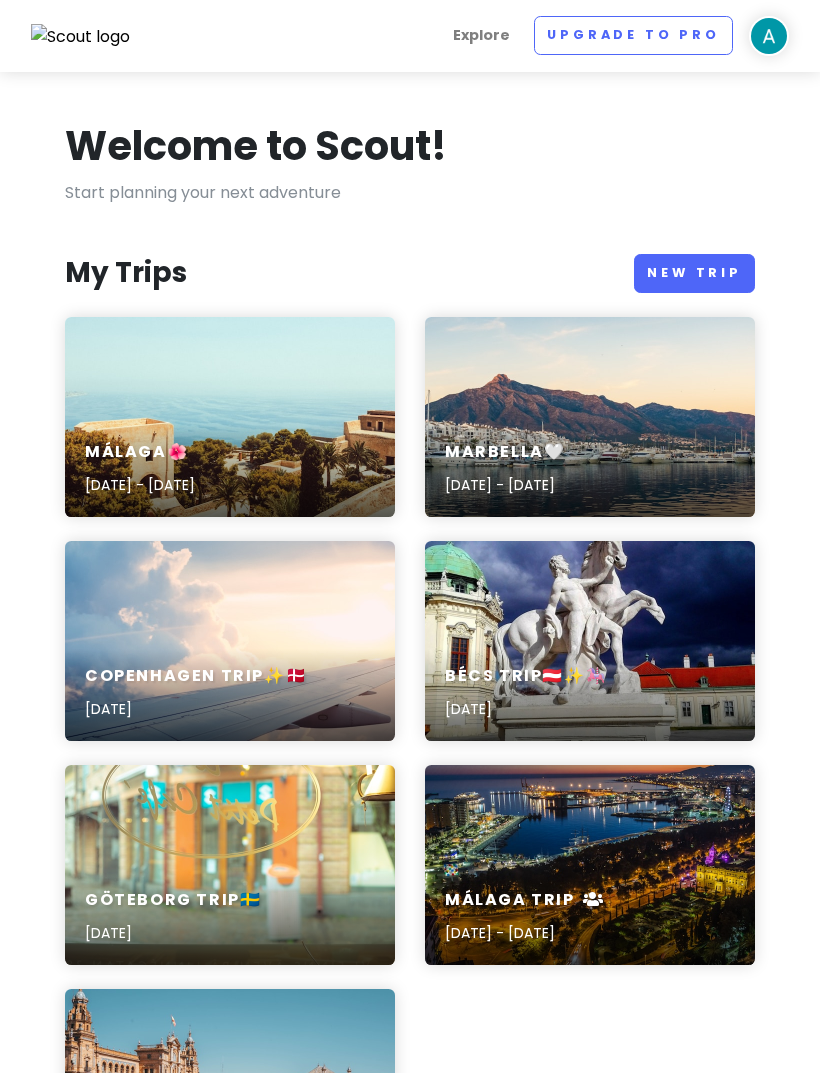 click on "New Trip" at bounding box center [694, 273] 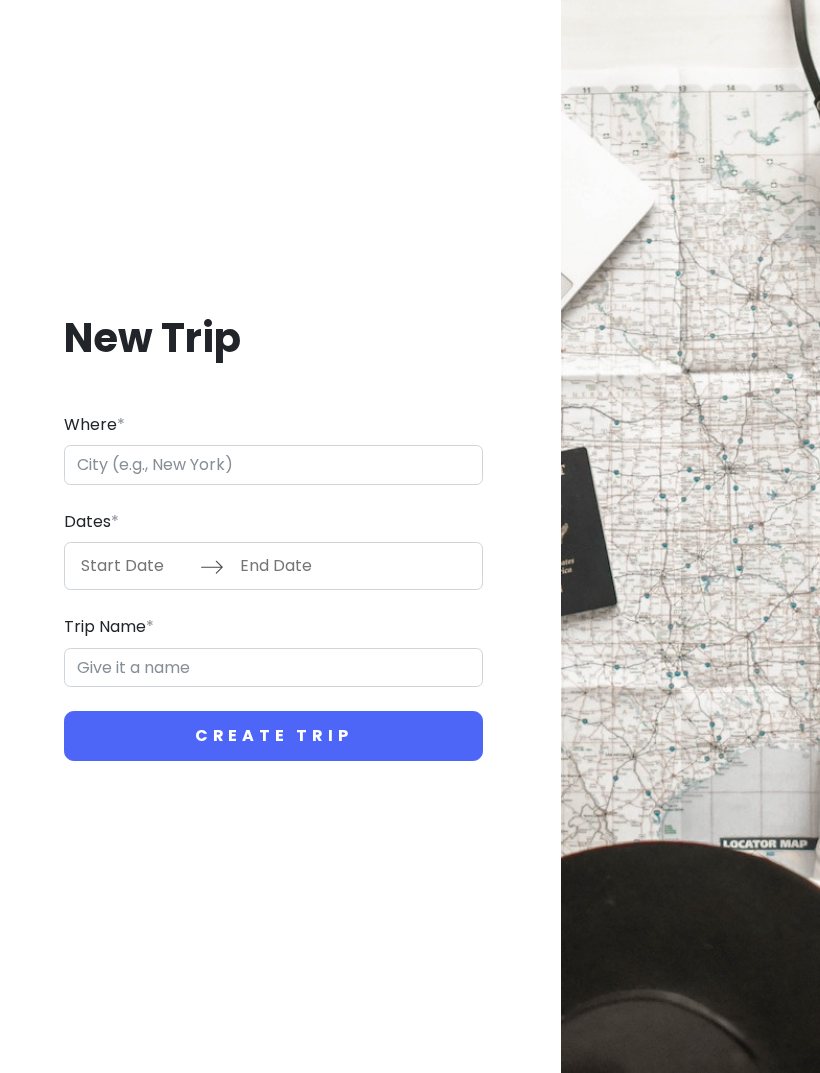 type on "B" 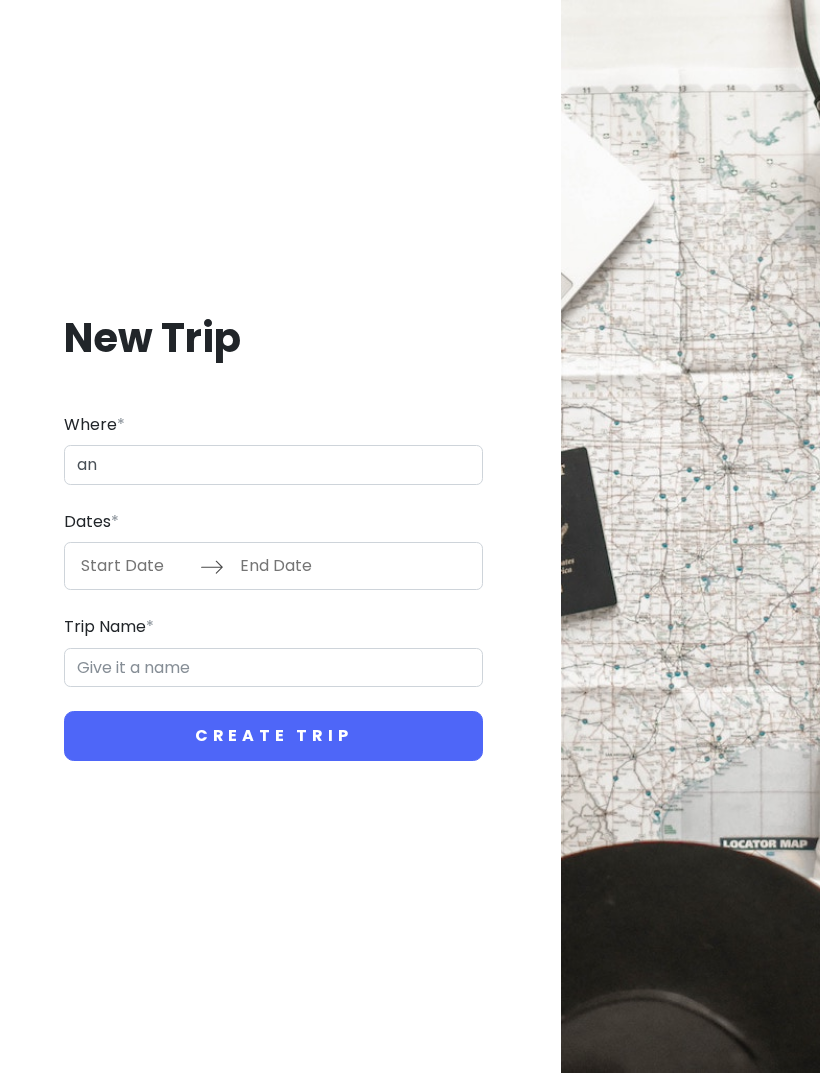 type on "a" 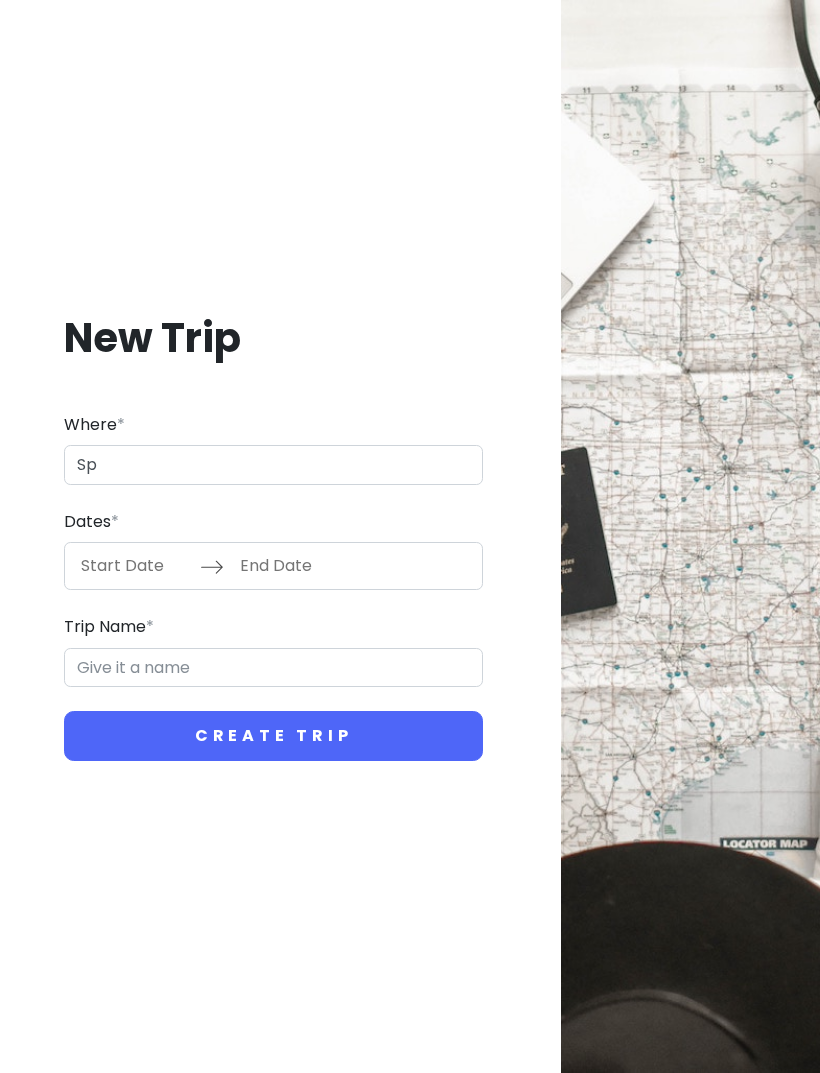type on "S" 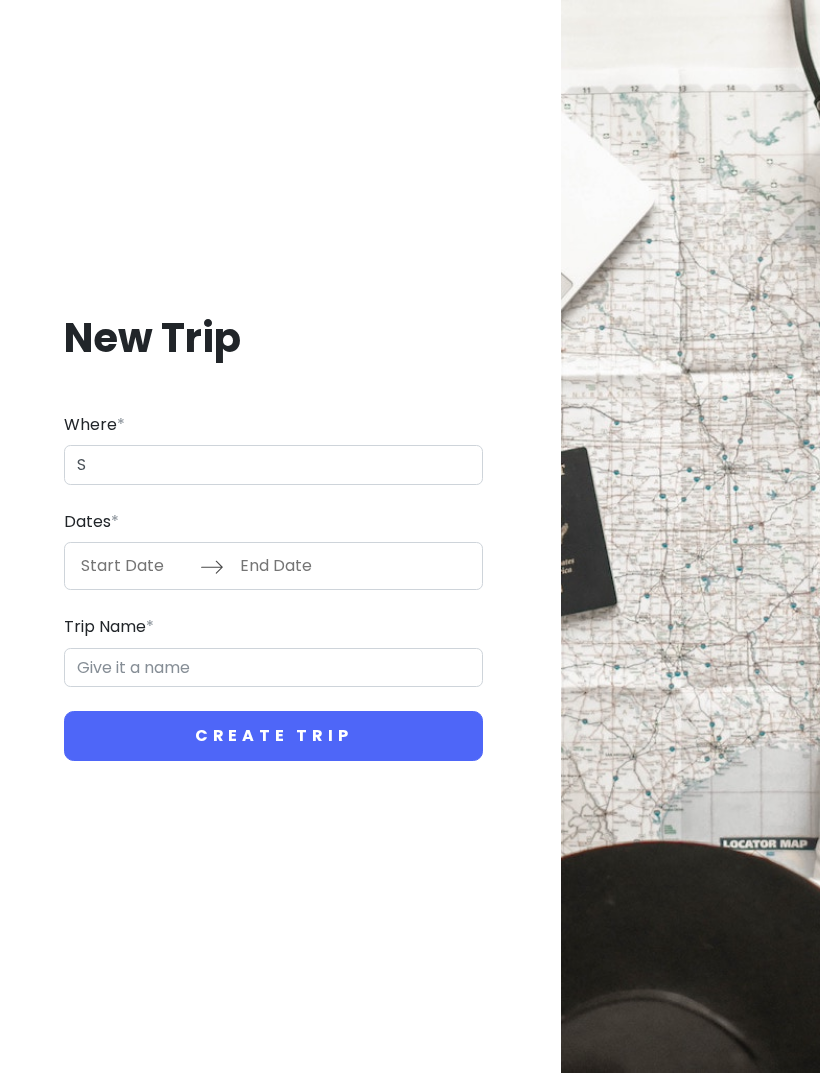 type 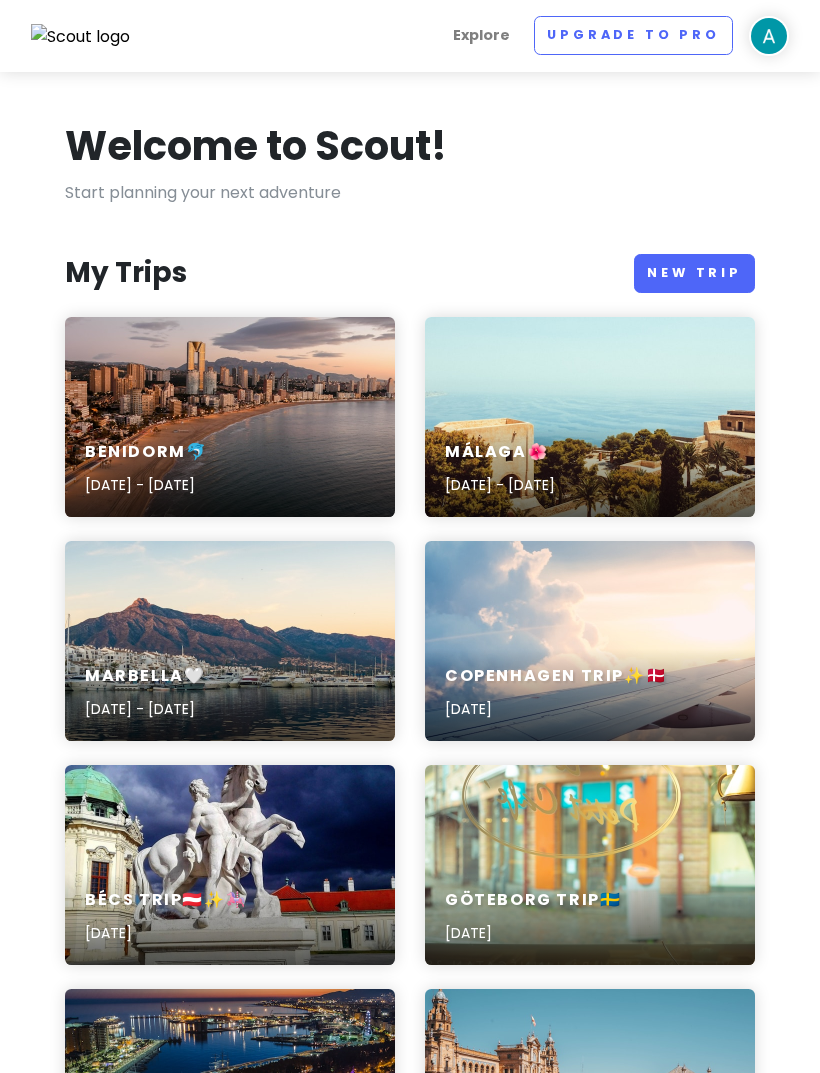 click on "Benidorm🐬 Jul 28, 2025 - Aug 2, 2025" at bounding box center (230, 469) 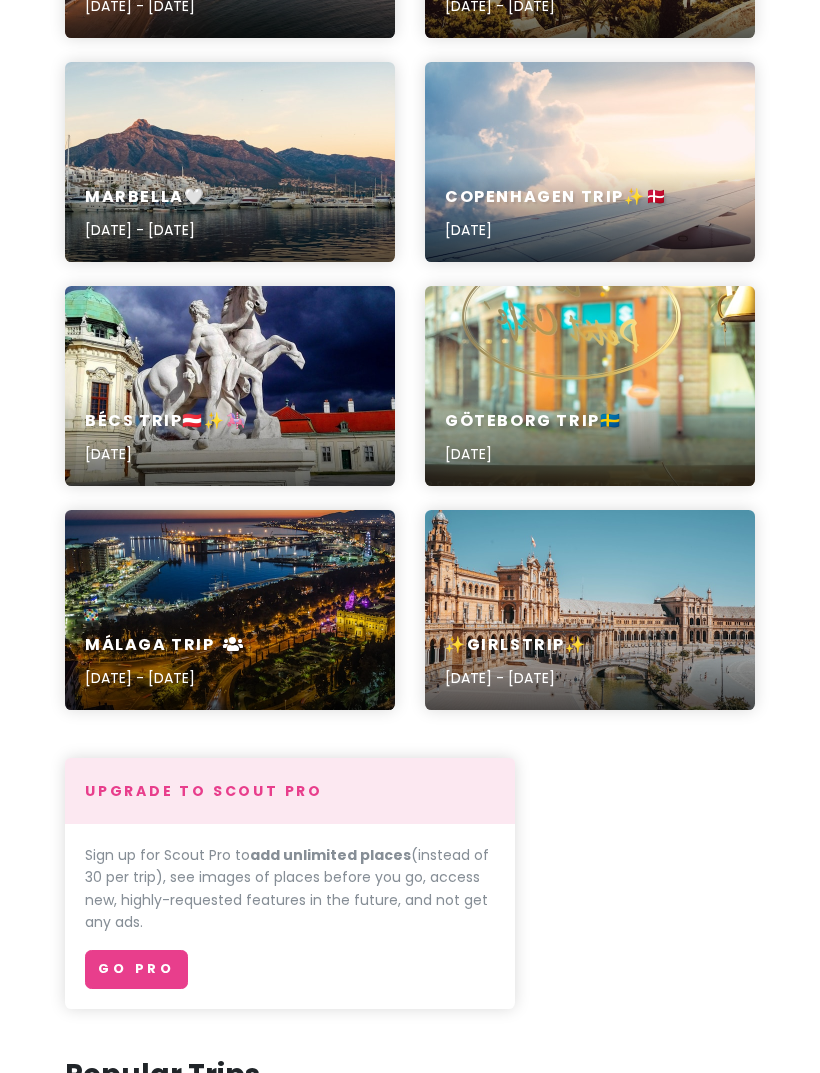 scroll, scrollTop: 479, scrollLeft: 0, axis: vertical 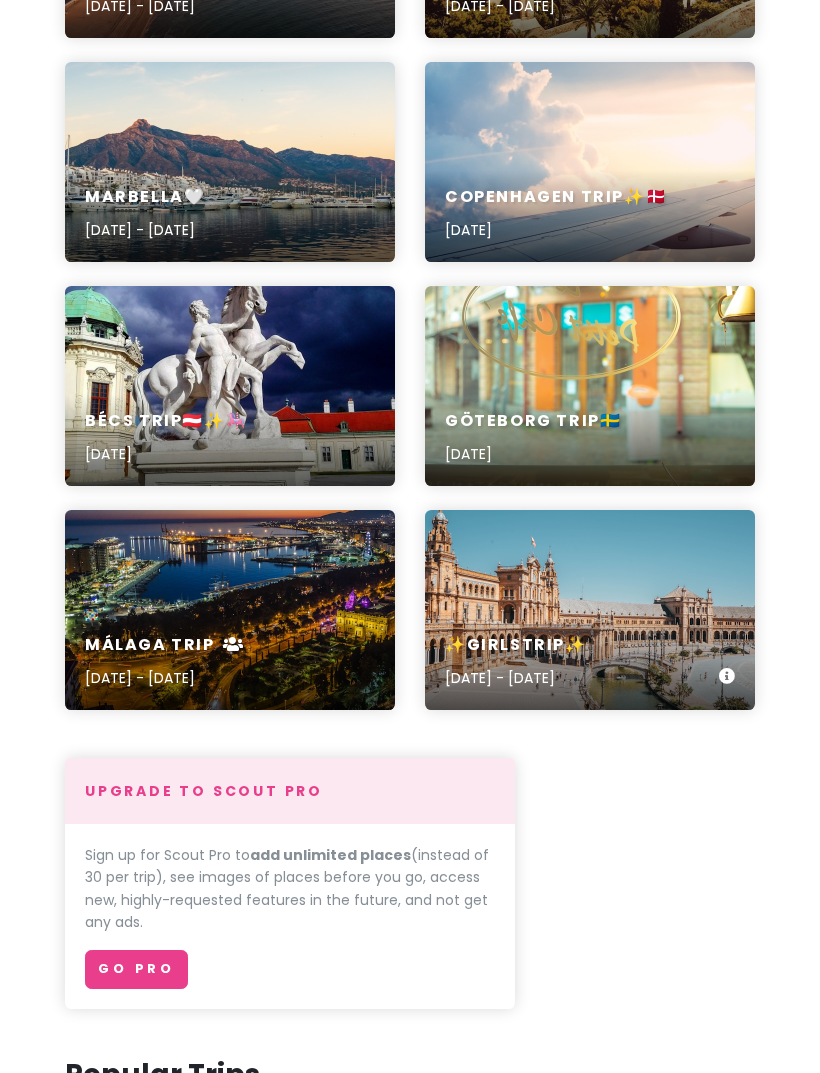 click on "✨girlstrip✨ [DATE] - [DATE]" at bounding box center [590, 610] 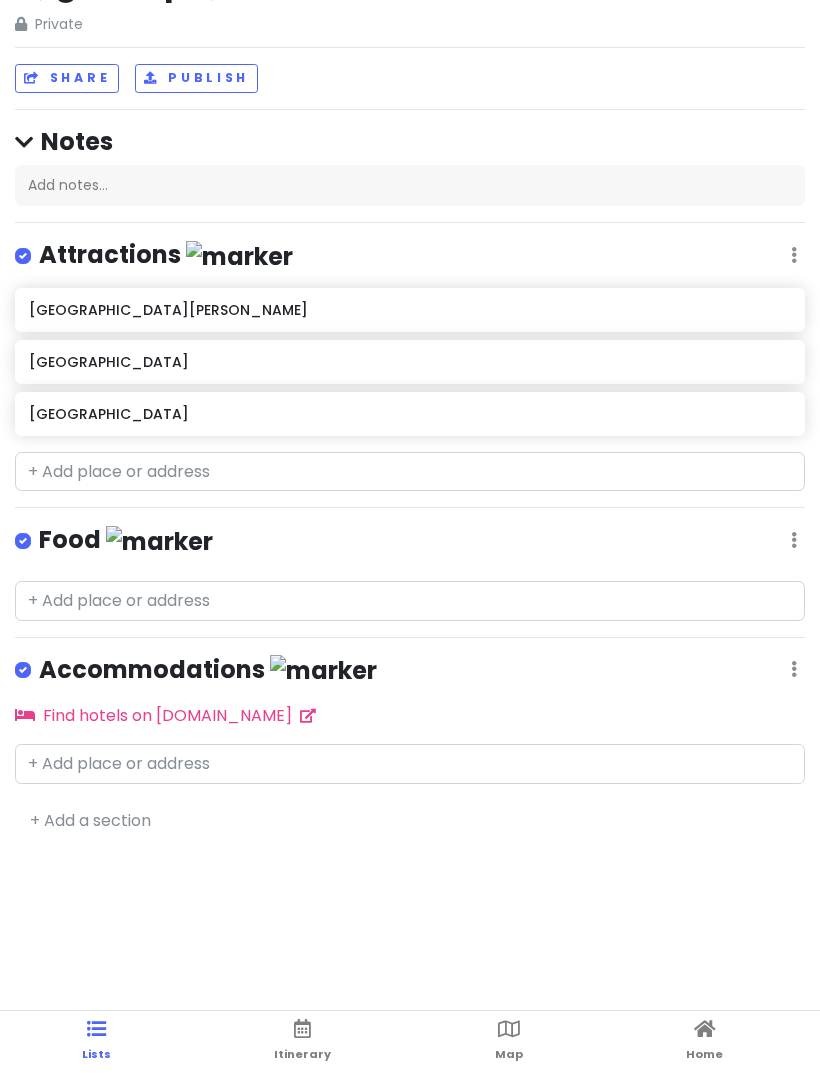 click on "Map" at bounding box center (509, 1042) 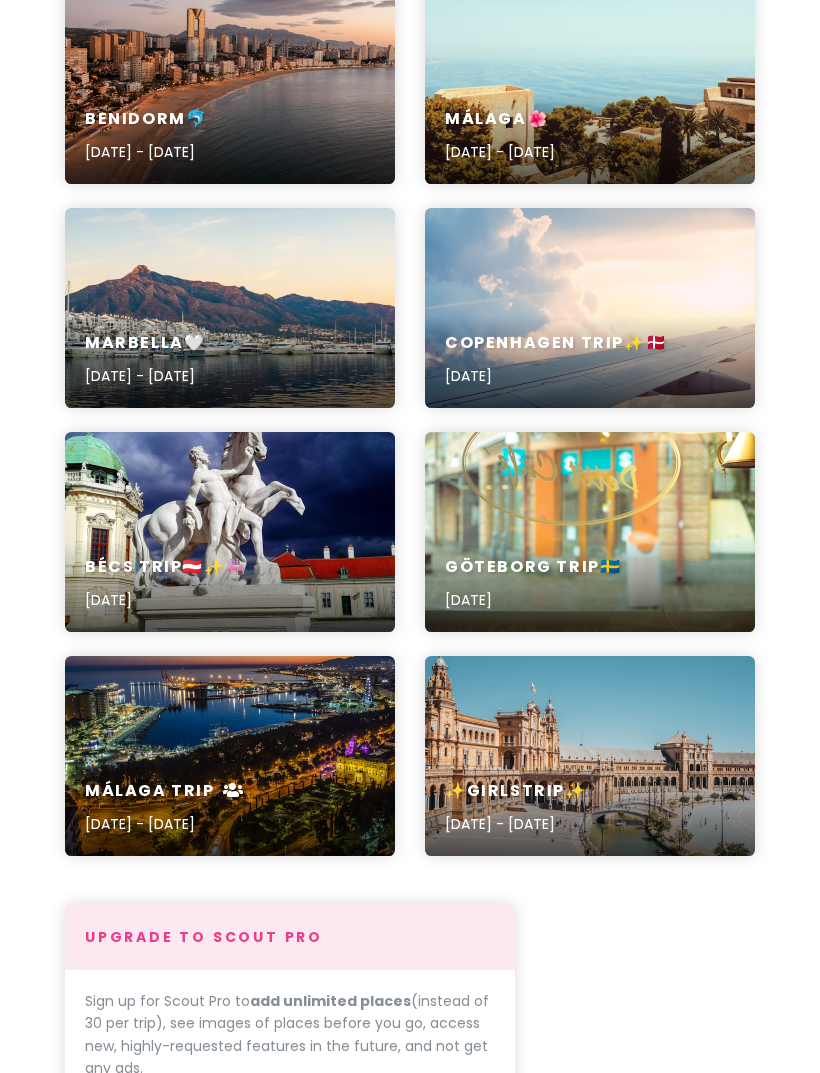 scroll, scrollTop: 333, scrollLeft: 0, axis: vertical 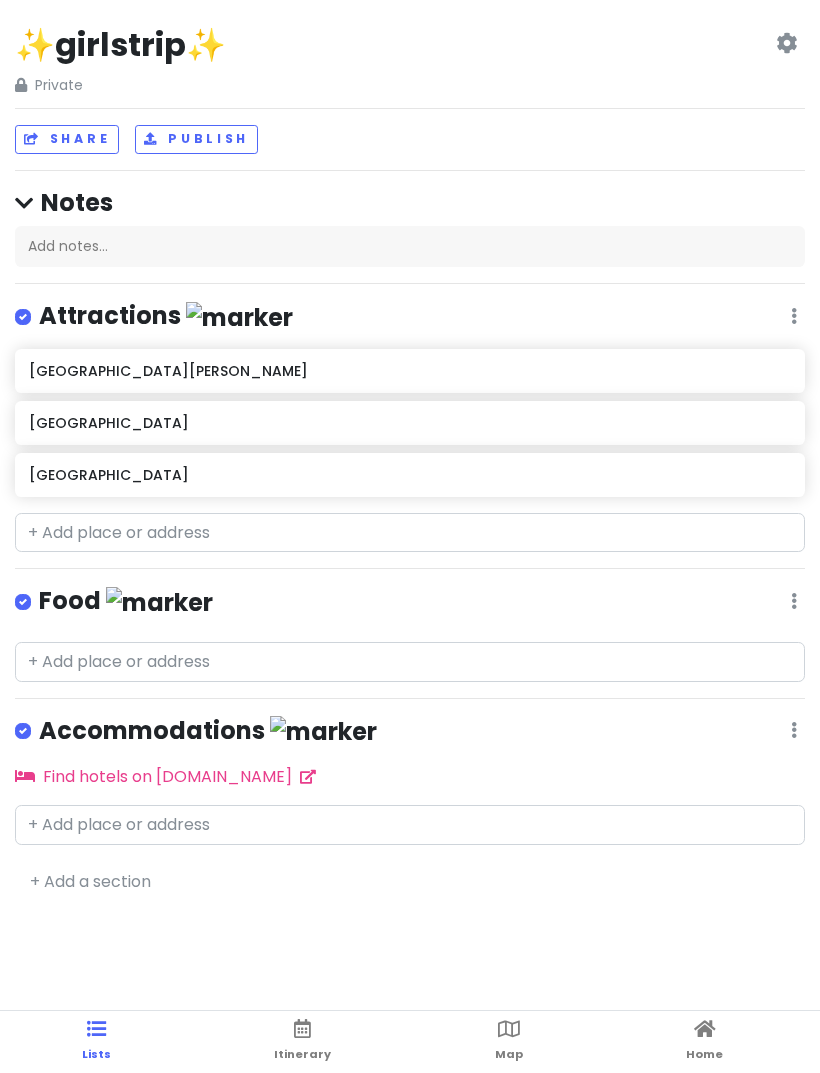 click at bounding box center [509, 1029] 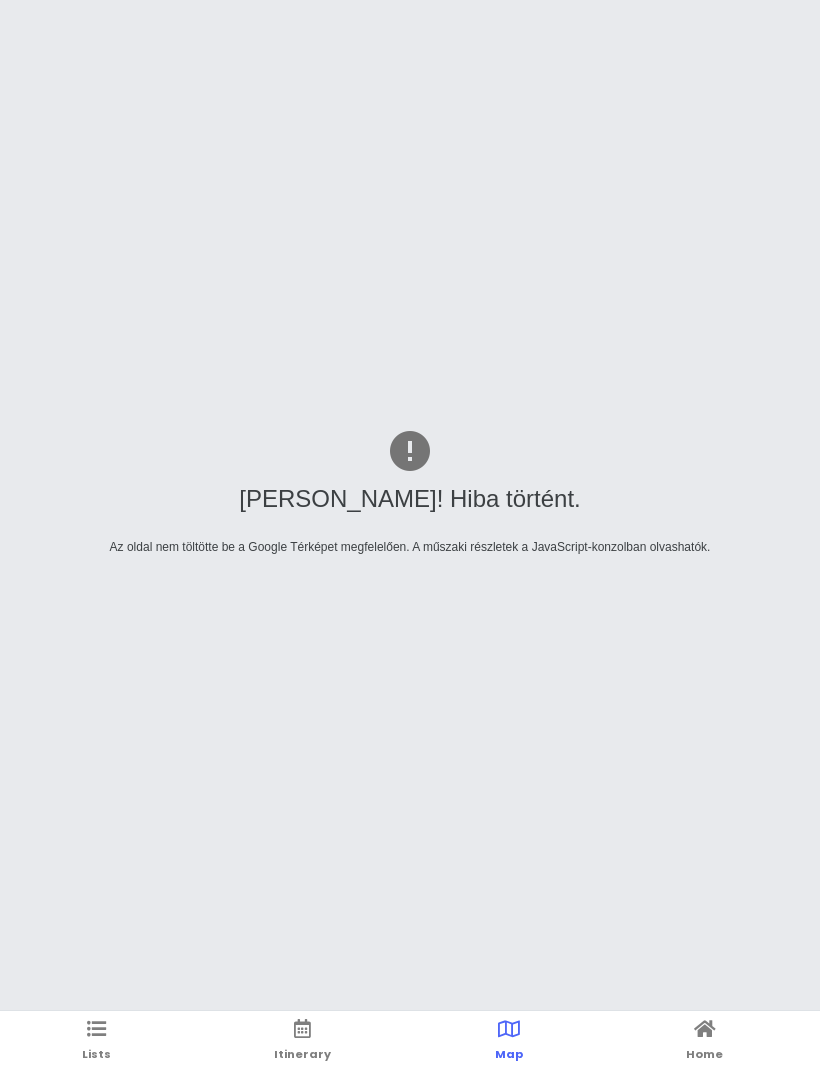 scroll, scrollTop: 0, scrollLeft: 0, axis: both 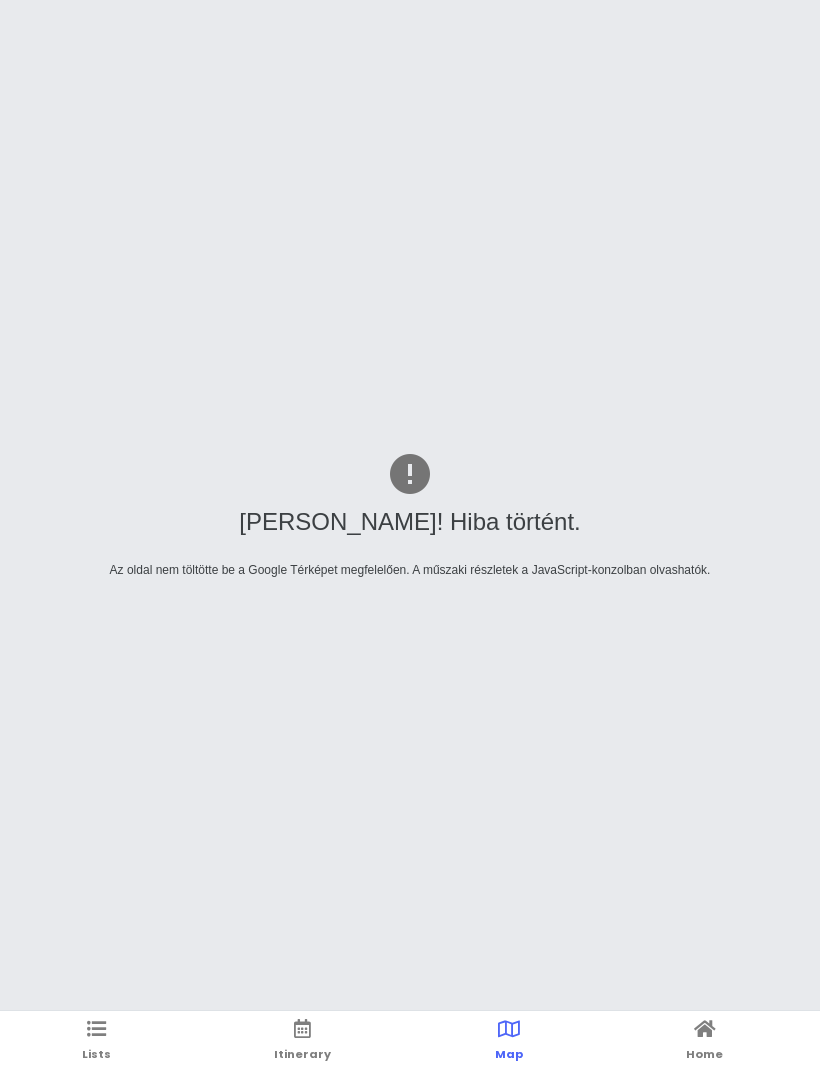 click on "Home" at bounding box center (704, 1042) 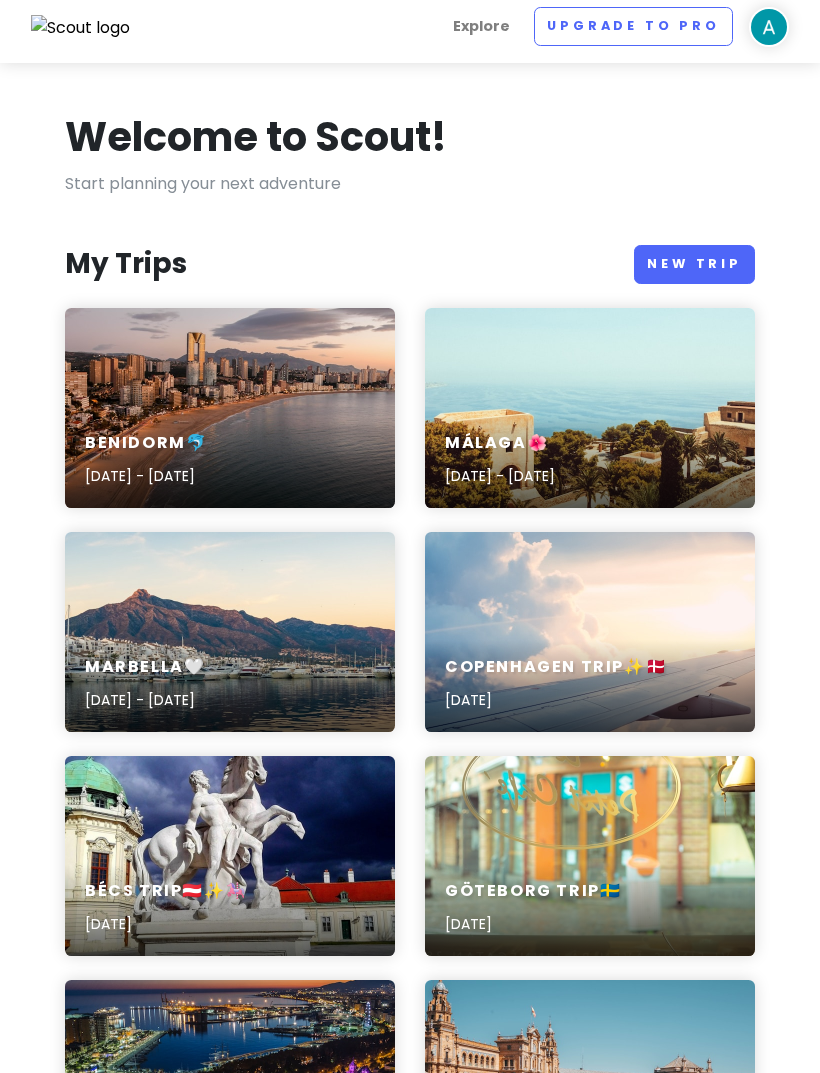 scroll, scrollTop: 6, scrollLeft: 0, axis: vertical 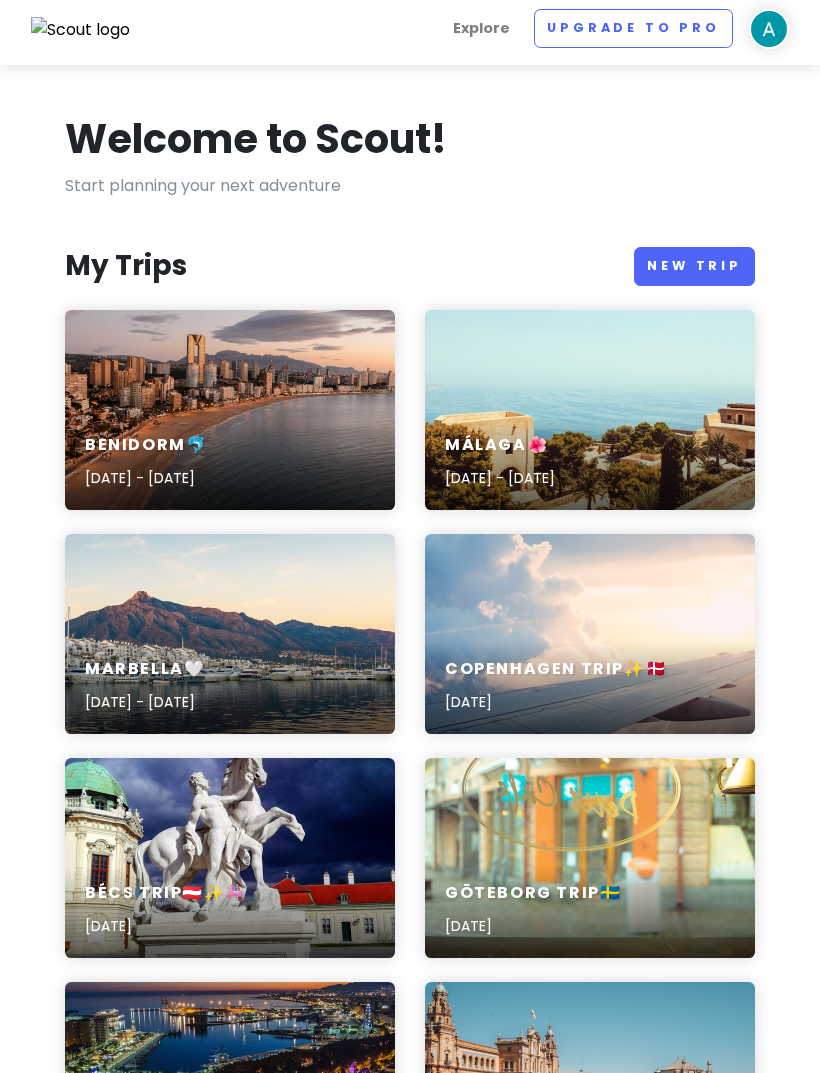 click on "New Trip" at bounding box center [694, 267] 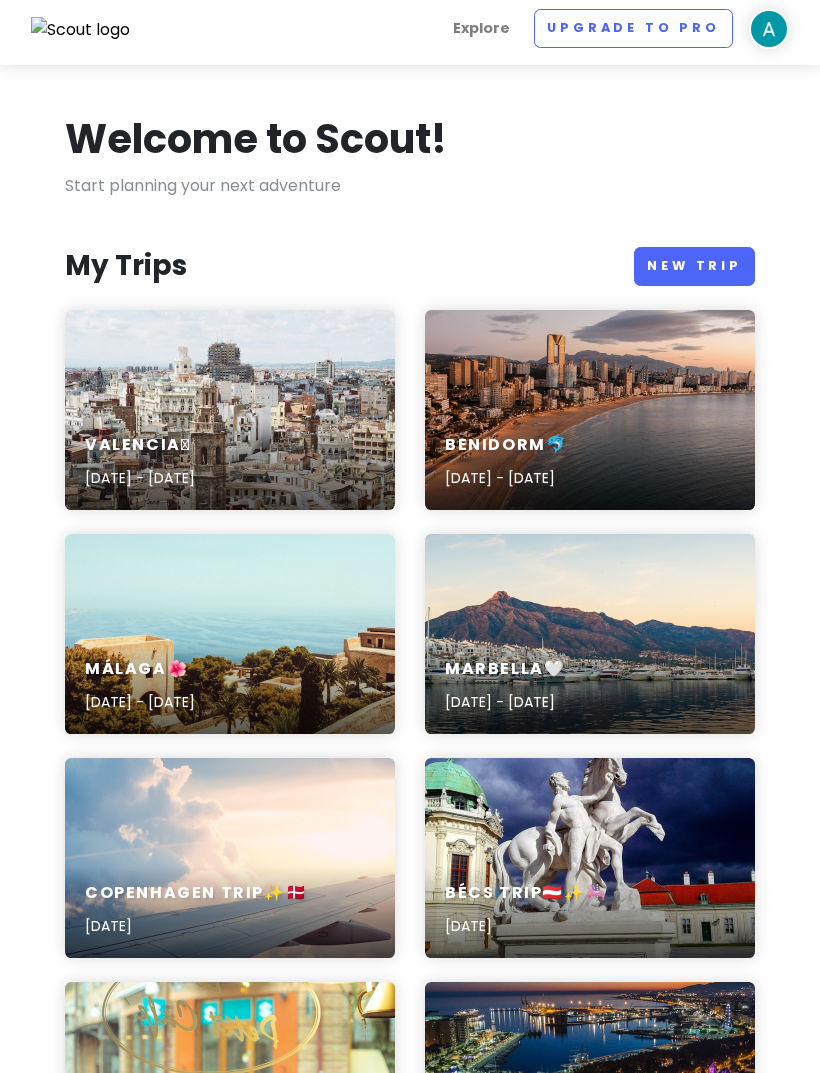 scroll, scrollTop: 0, scrollLeft: 0, axis: both 